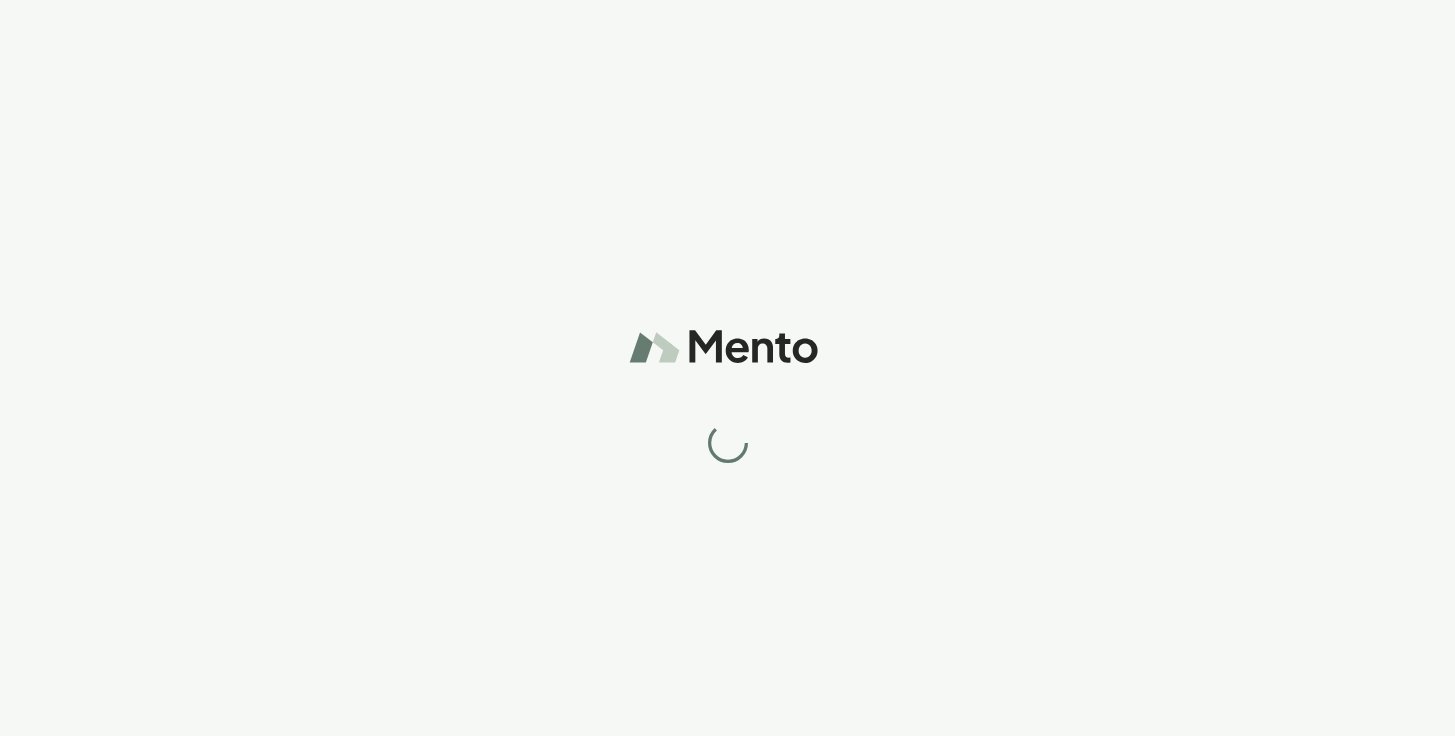 scroll, scrollTop: 0, scrollLeft: 0, axis: both 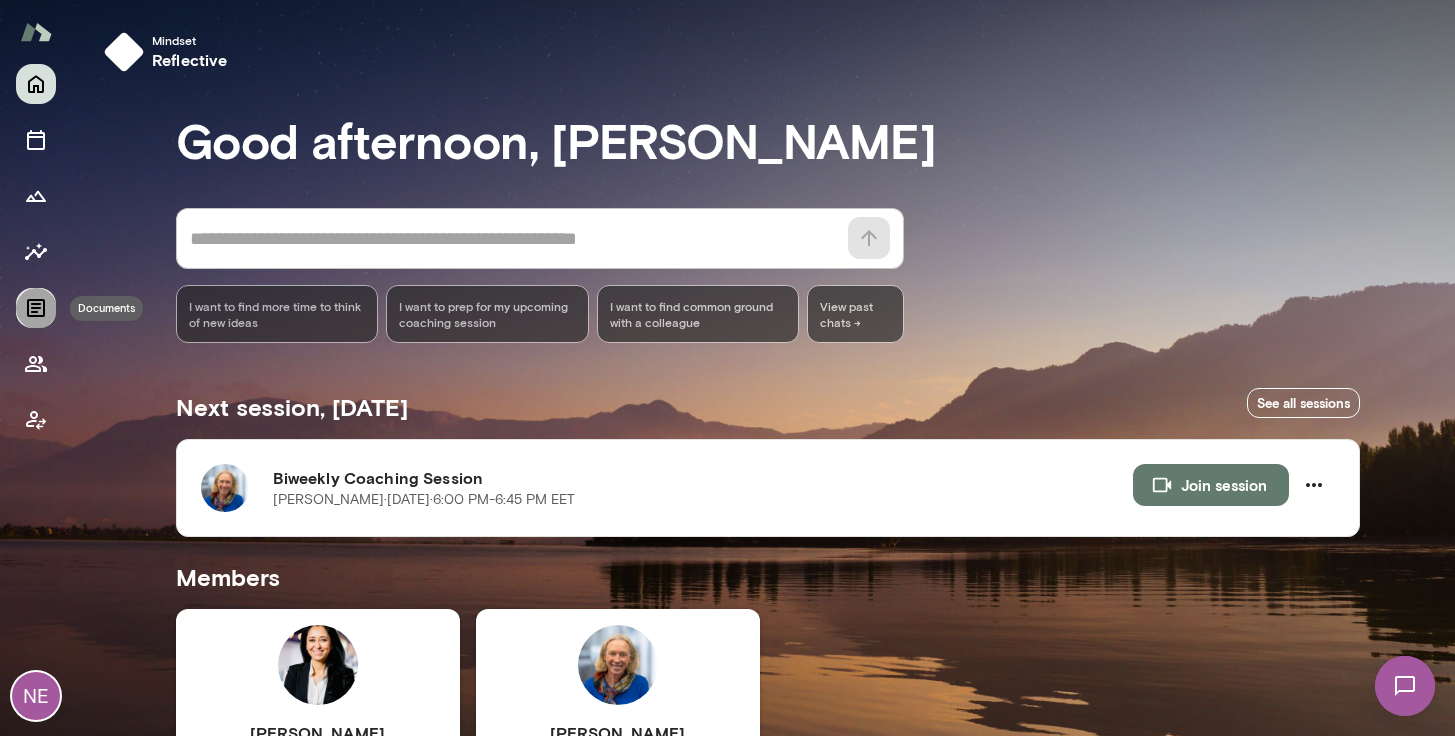 click at bounding box center [36, 308] 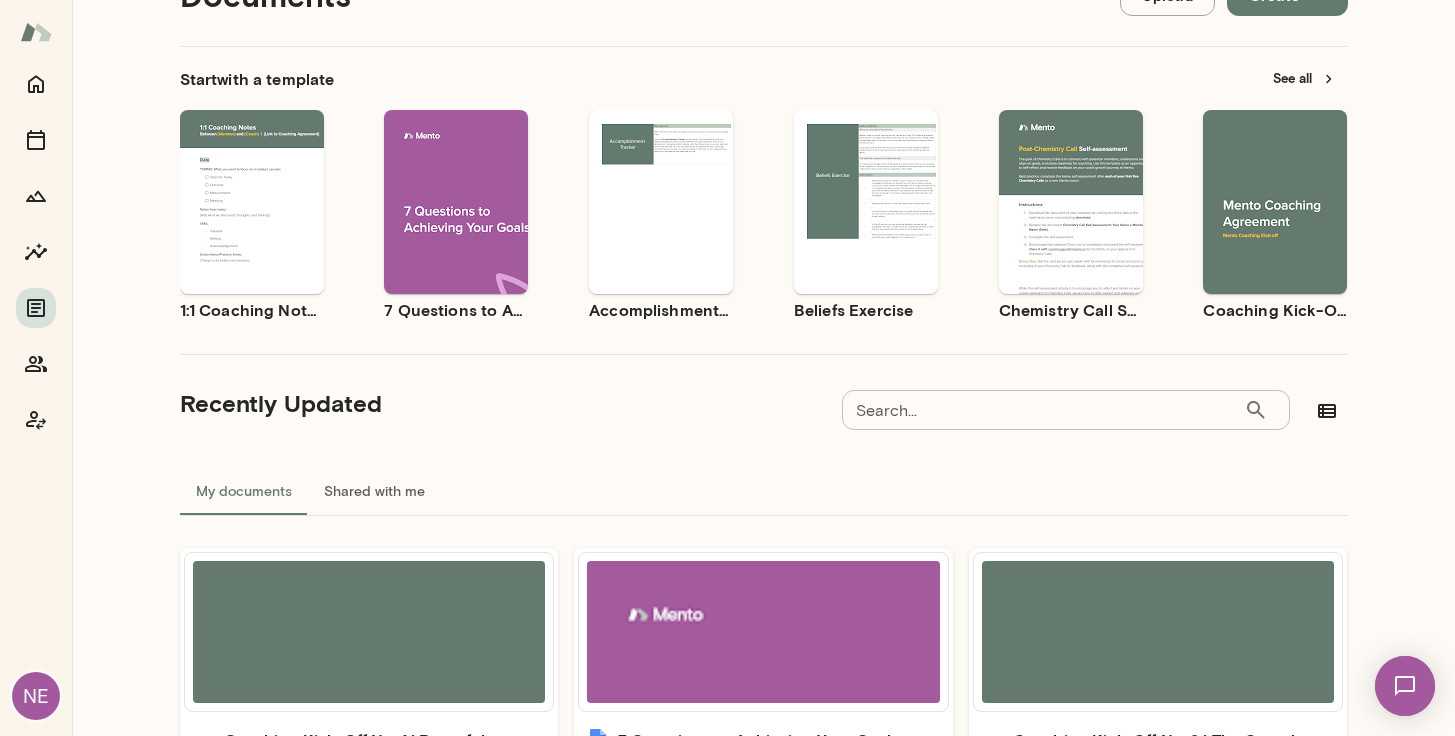 scroll, scrollTop: 0, scrollLeft: 0, axis: both 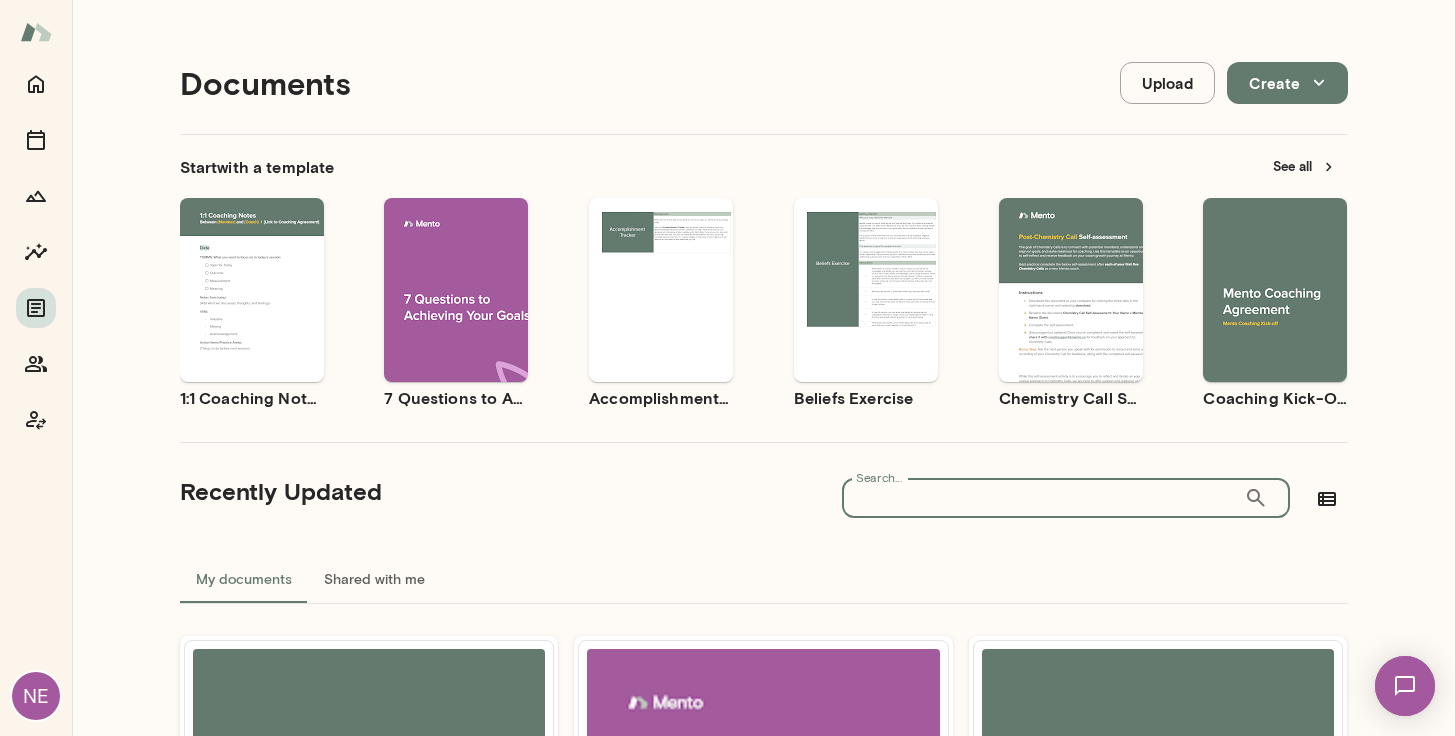 click on "Search..." at bounding box center (1043, 498) 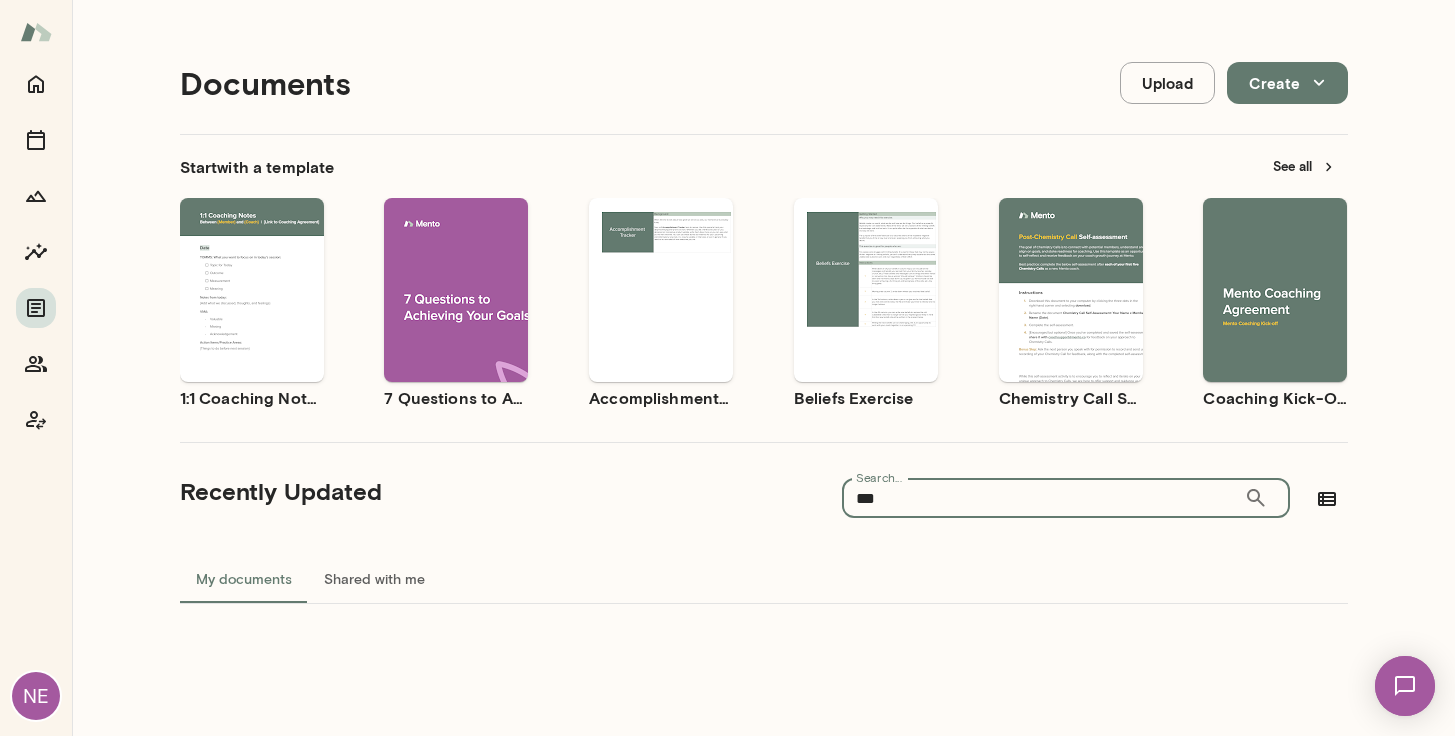 type on "***" 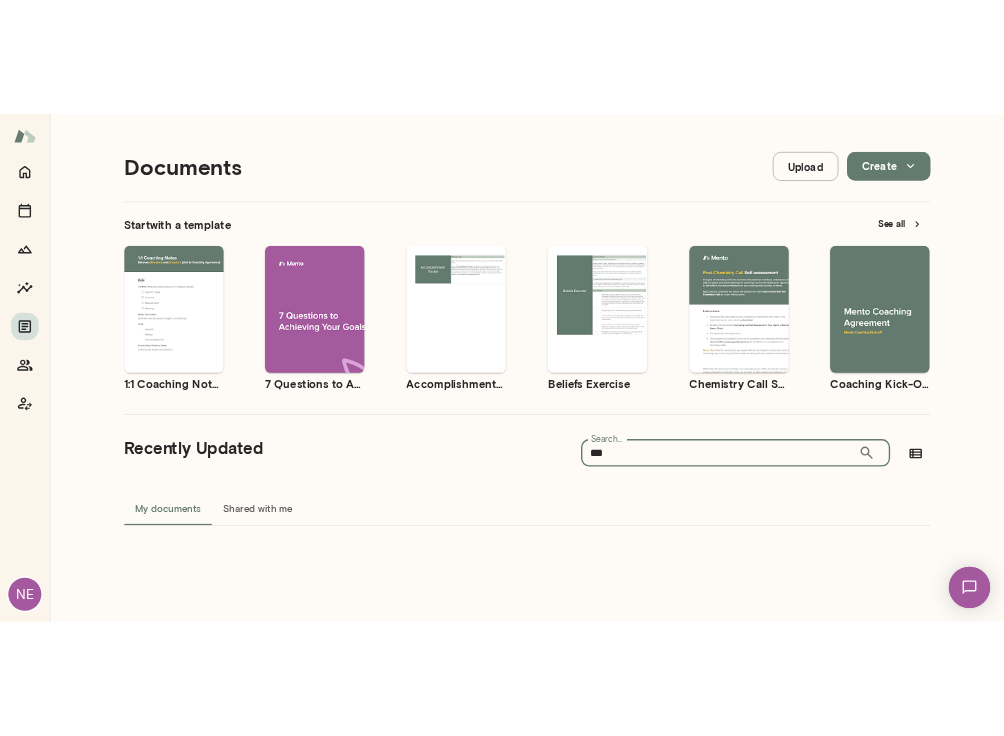 scroll, scrollTop: 16, scrollLeft: 0, axis: vertical 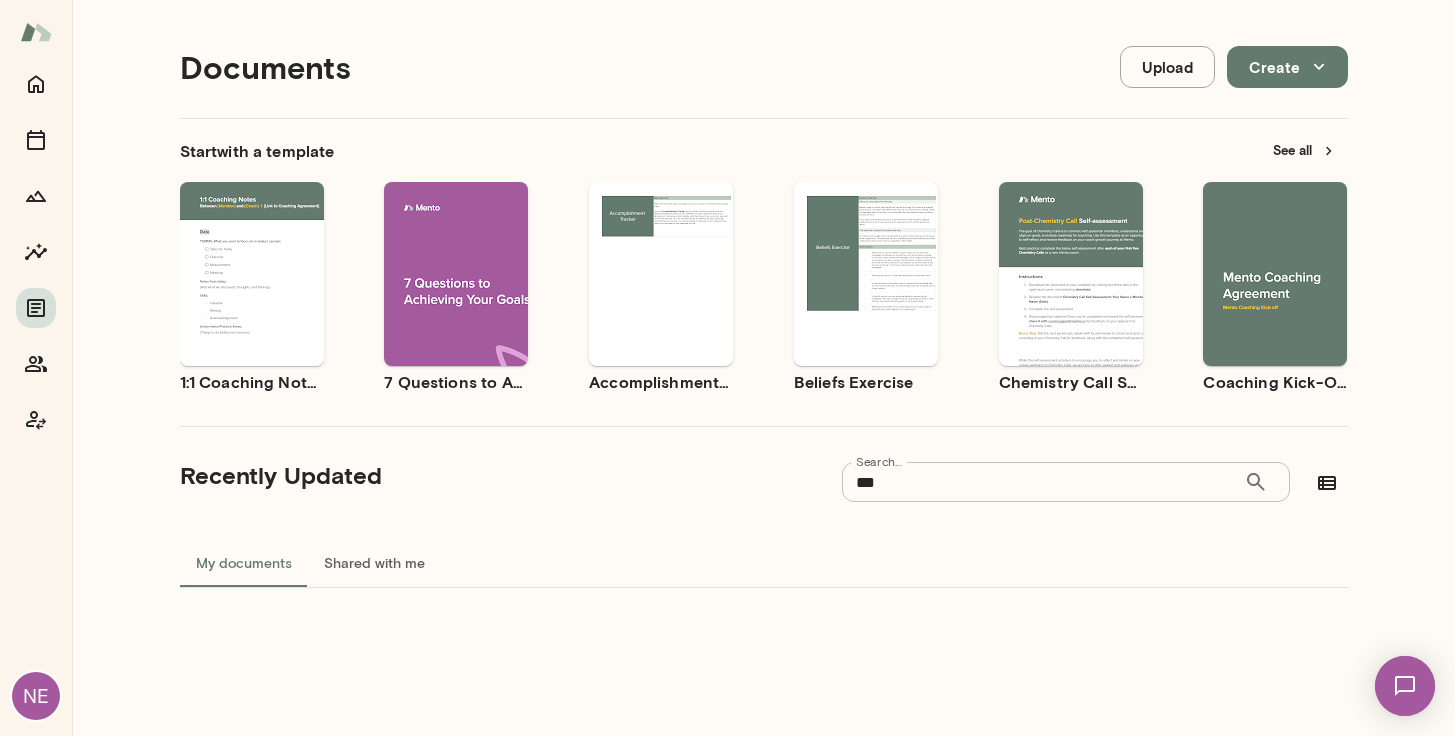 click on "Start   with a template See all Use template Preview 1:1 Coaching Notes Use template Preview 7 Questions to Achieving Your Goals Use template Preview Accomplishment Tracker Use template Preview Beliefs Exercise Use template Preview Chemistry Call Self-Assessment [Coaches only] Use template Preview Coaching Kick-Off | Coaching Agreement Recently Updated Search... *** ​ Search... My documents Shared with me" at bounding box center (764, 373) 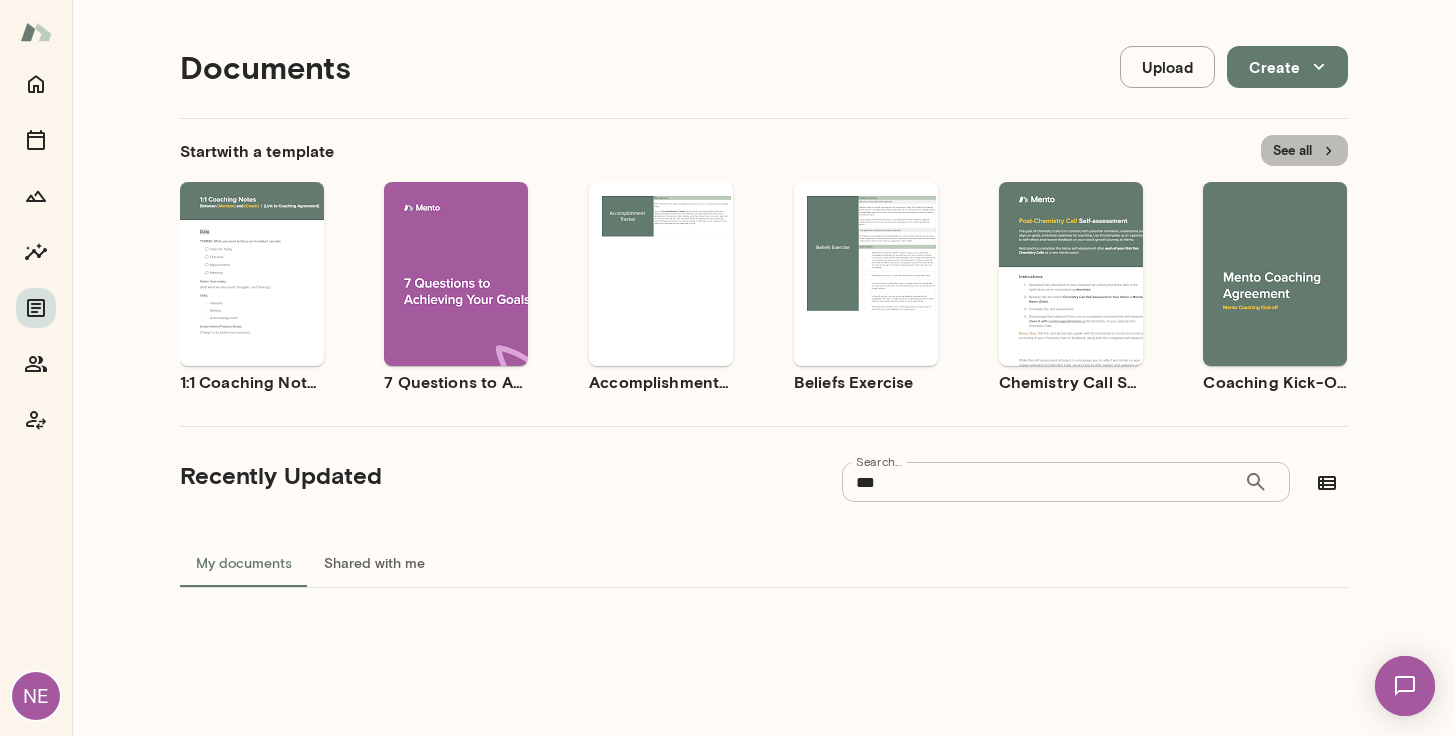 click on "See all" at bounding box center [1304, 150] 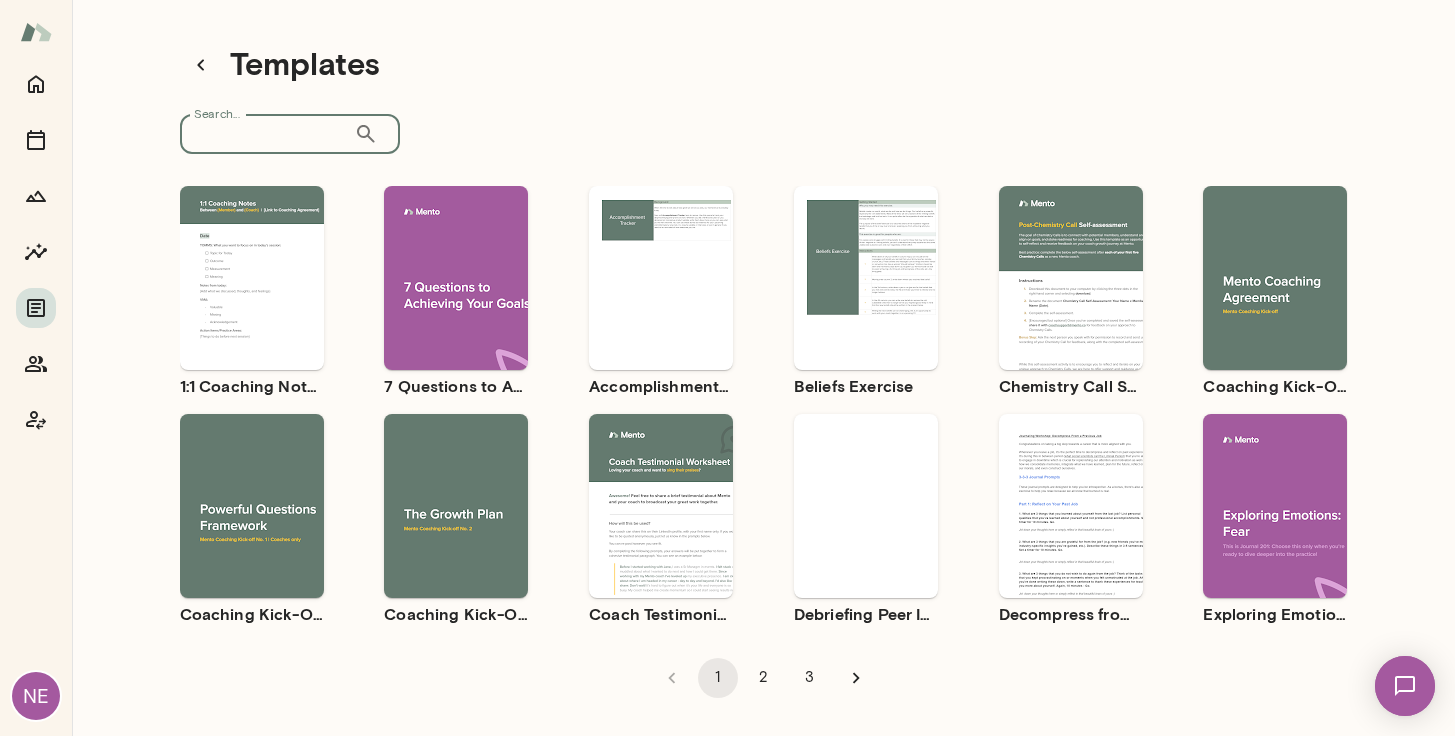 click on "Search..." at bounding box center [267, 134] 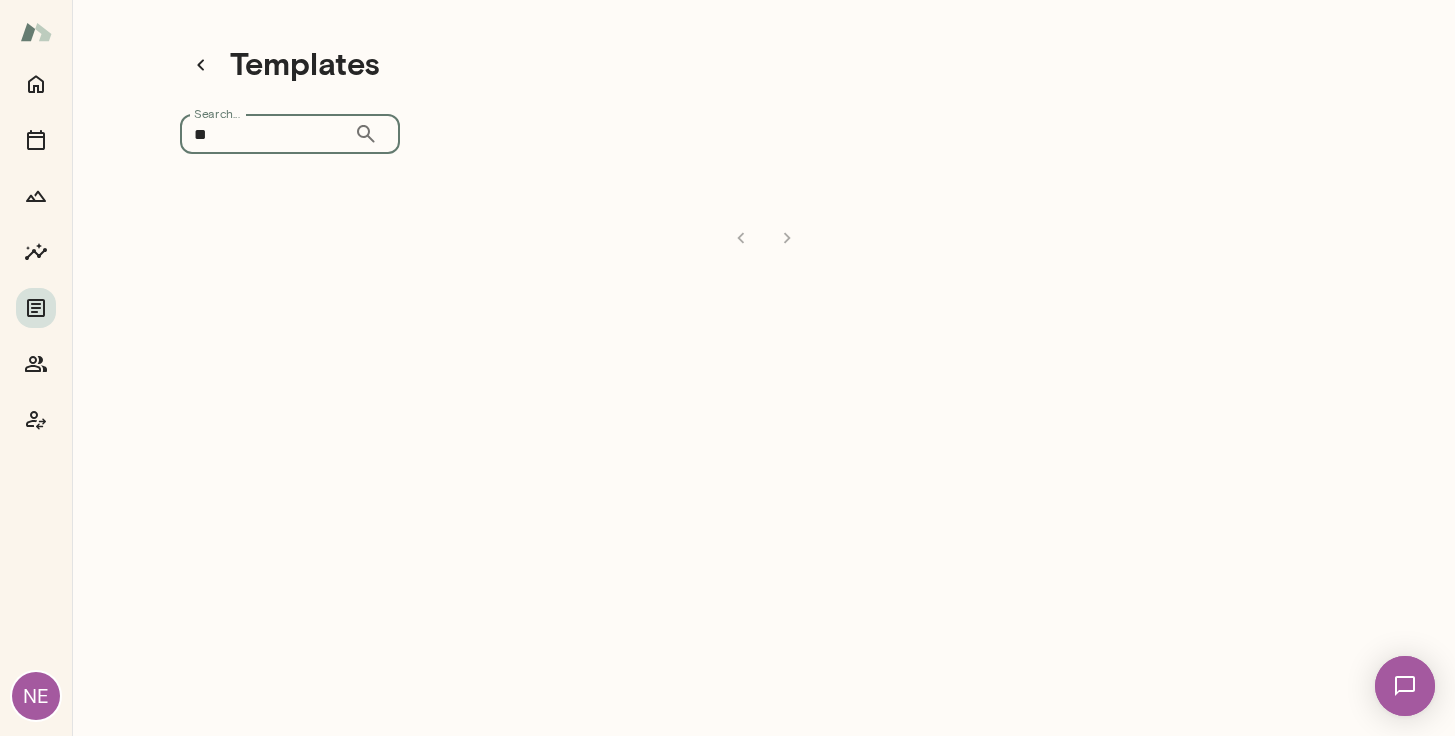 type on "*" 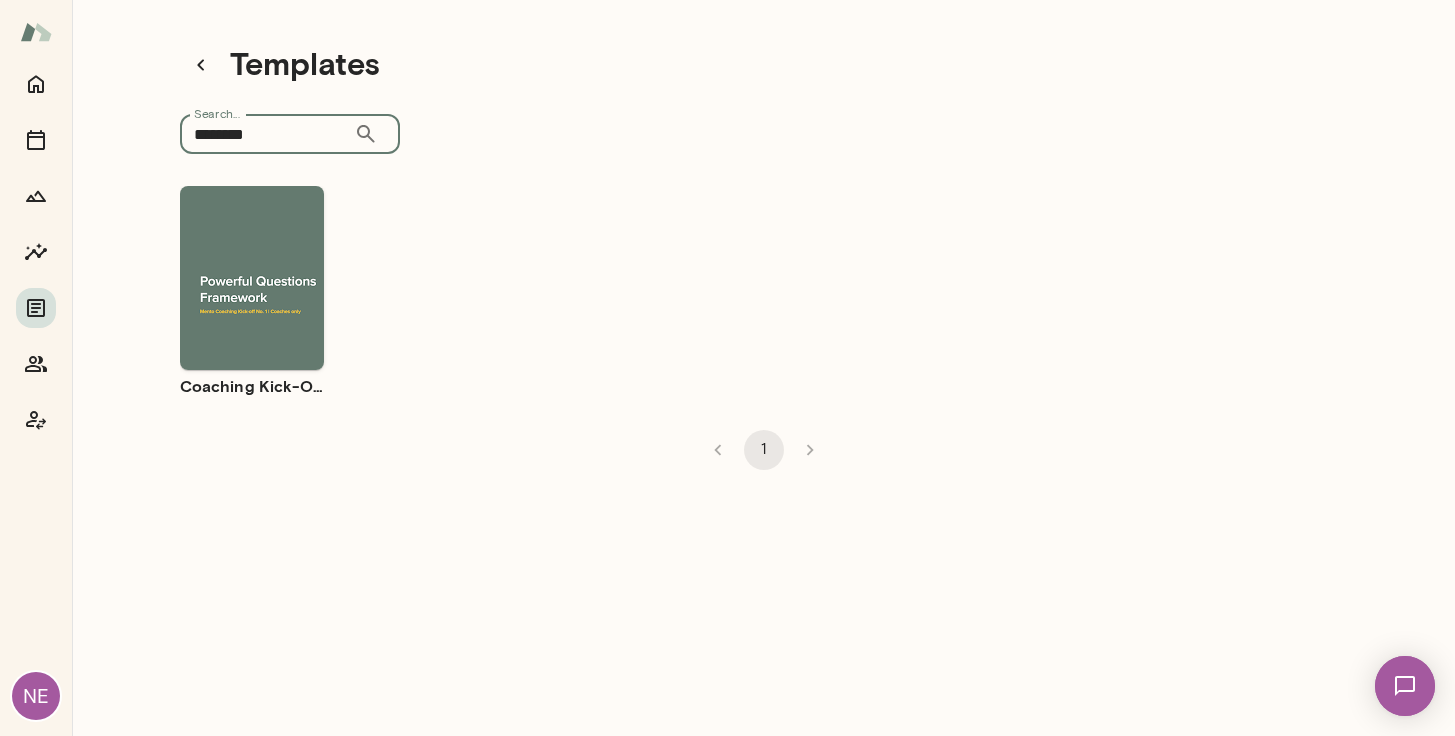 type on "********" 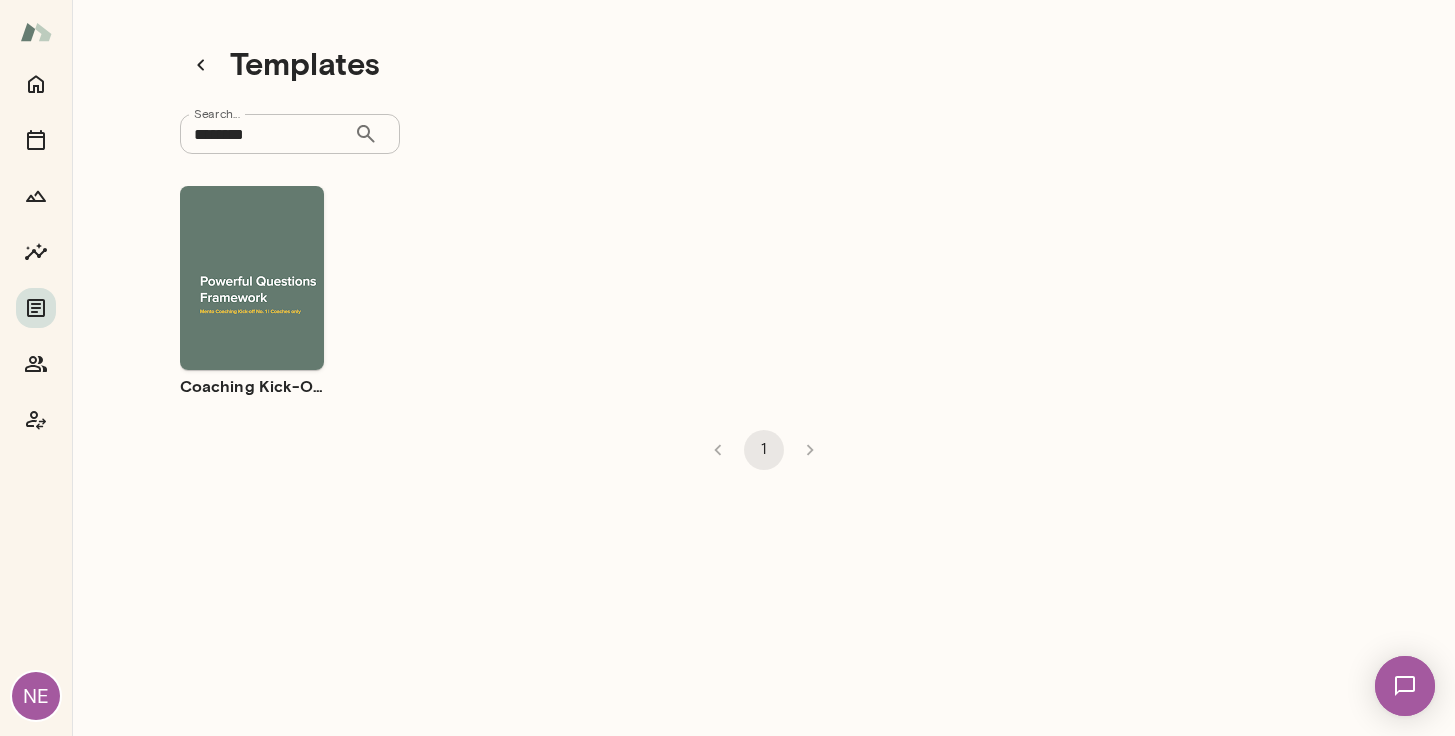 click on "Use template" at bounding box center (263, 261) 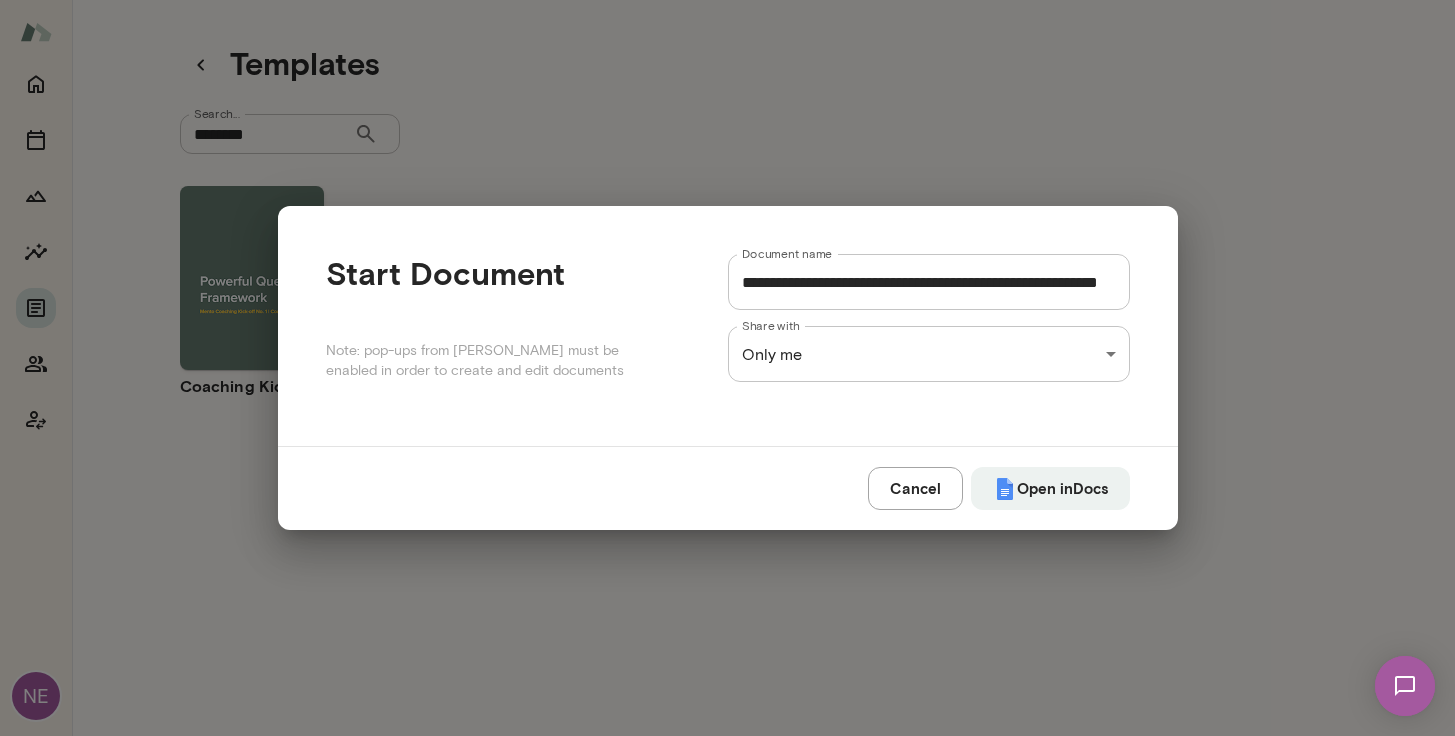 click on "**********" at bounding box center [727, 0] 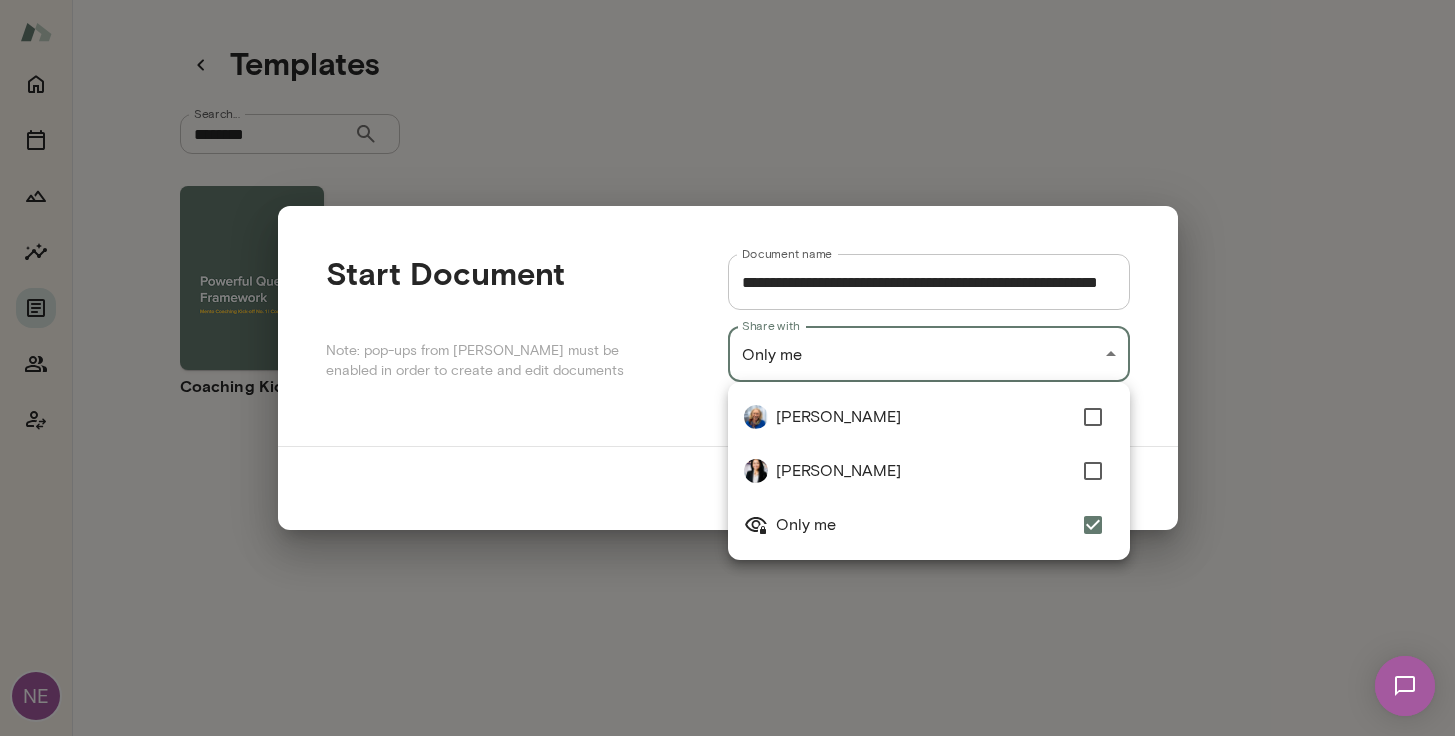 click on "[PERSON_NAME]" at bounding box center [924, 417] 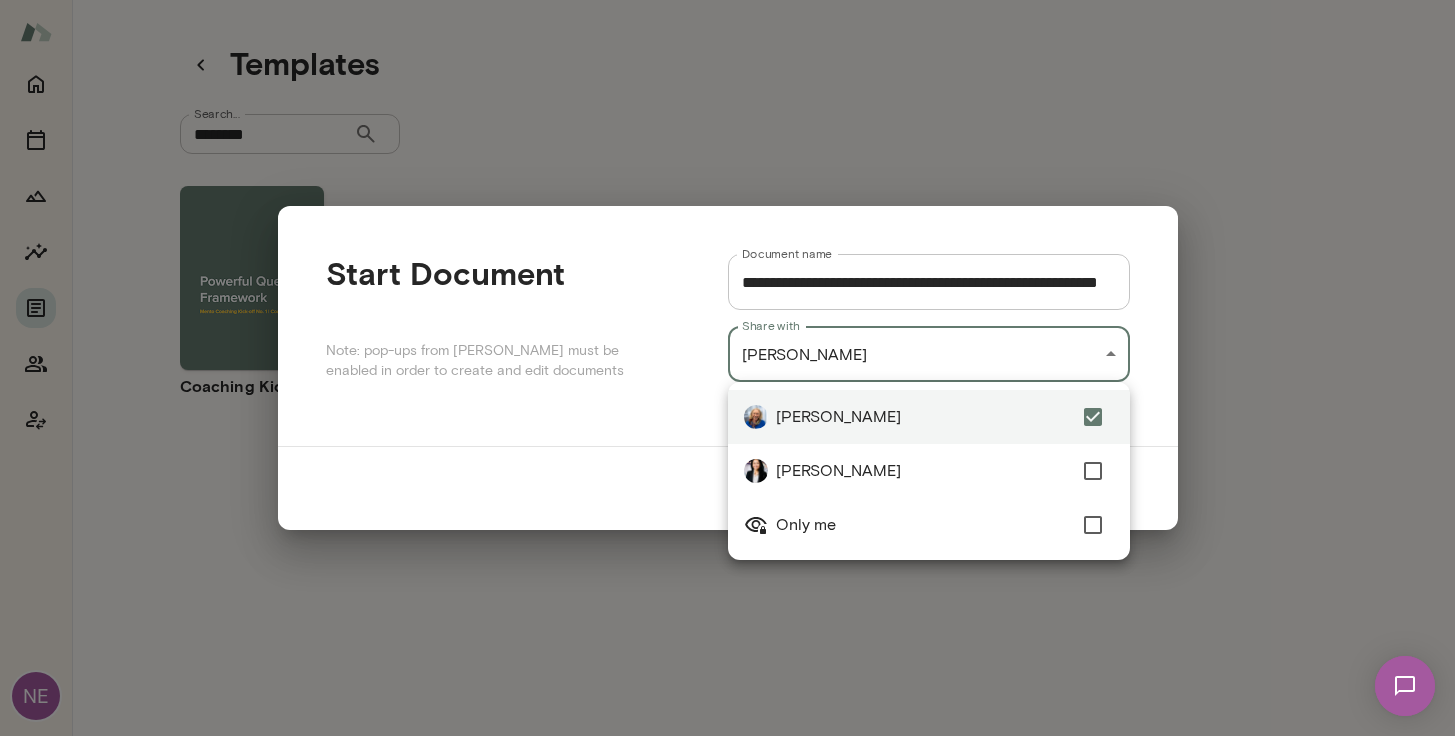 click at bounding box center [727, 368] 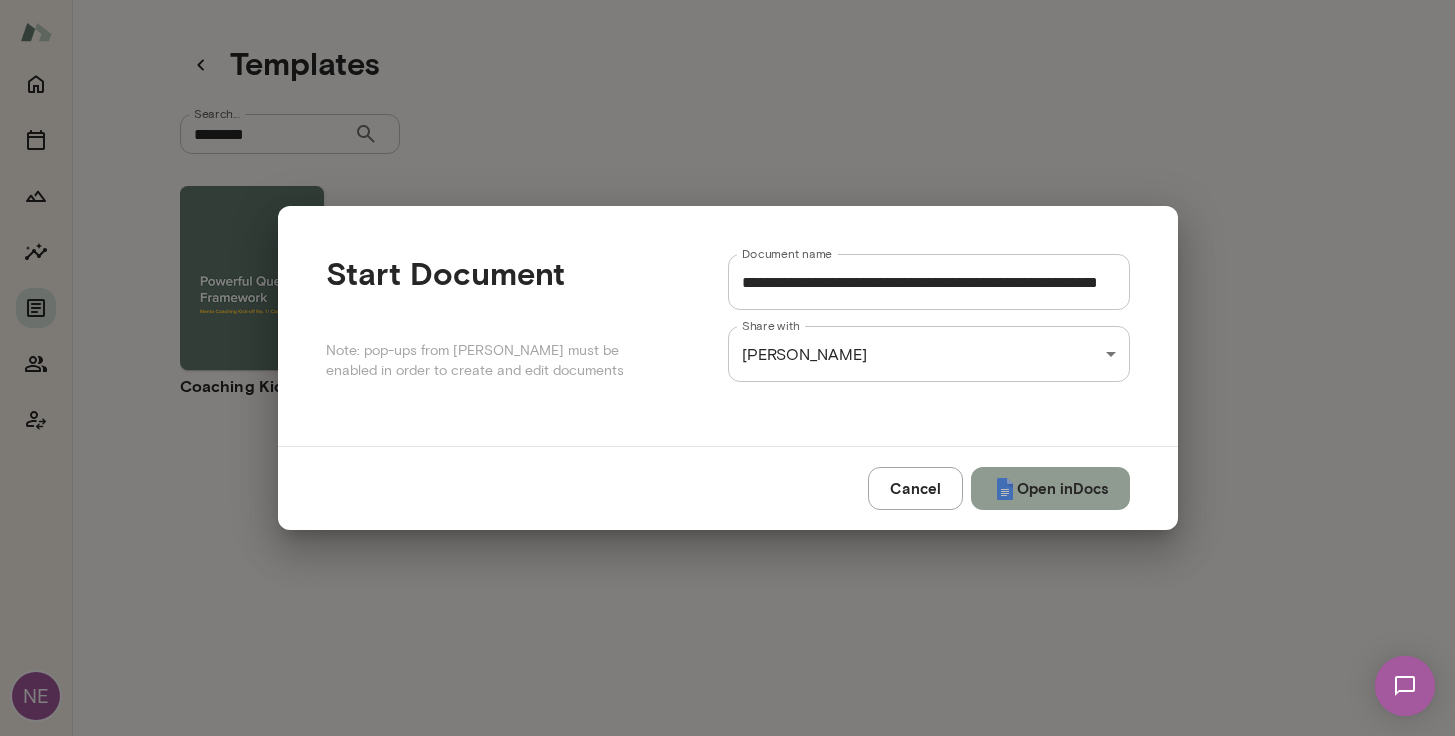 click on "Open in  Docs" at bounding box center (1050, 488) 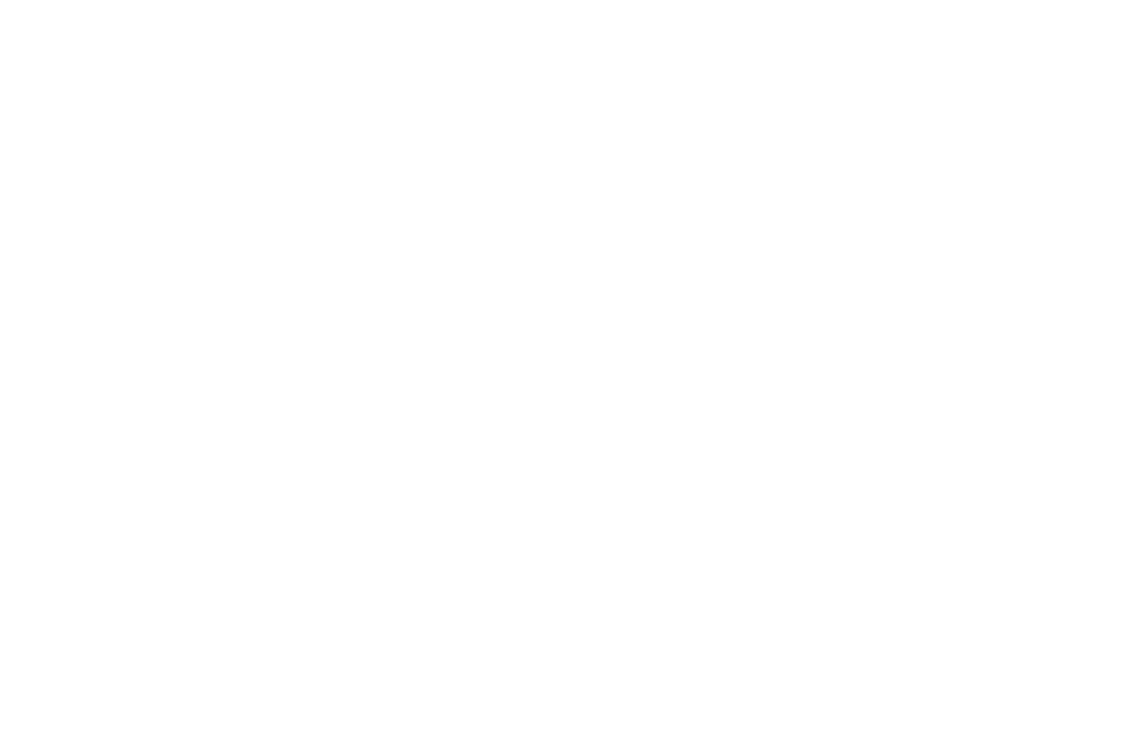 scroll, scrollTop: 0, scrollLeft: 0, axis: both 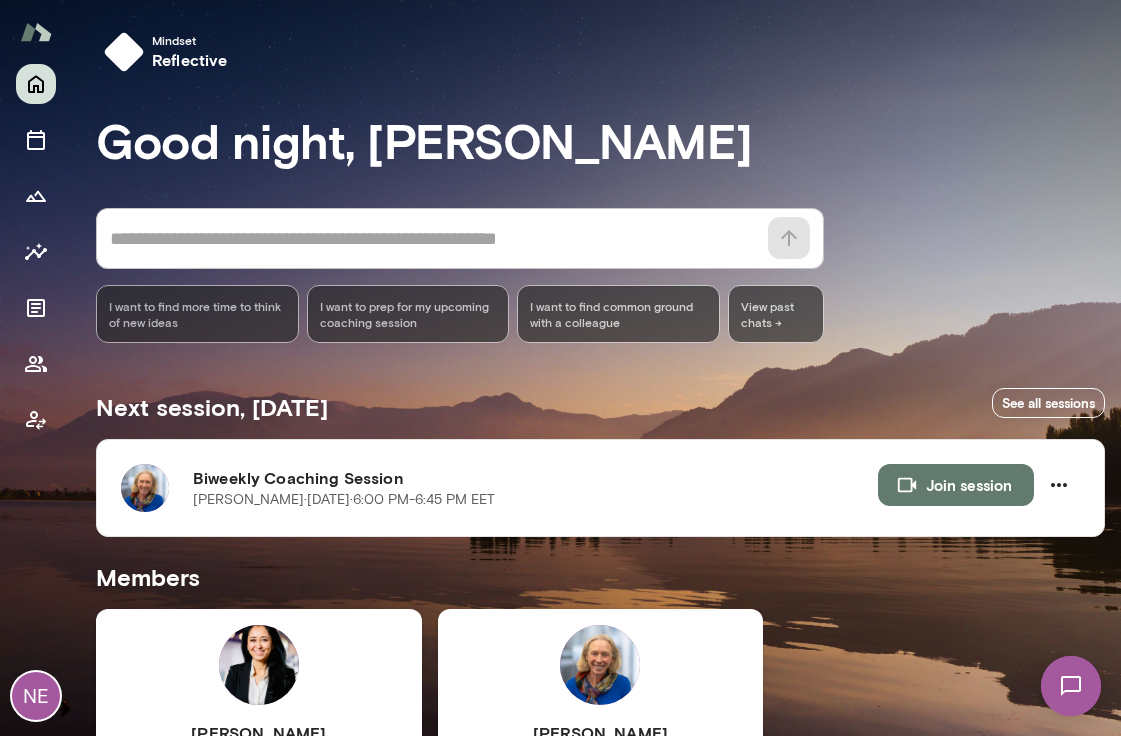 click on "NE" at bounding box center [36, 696] 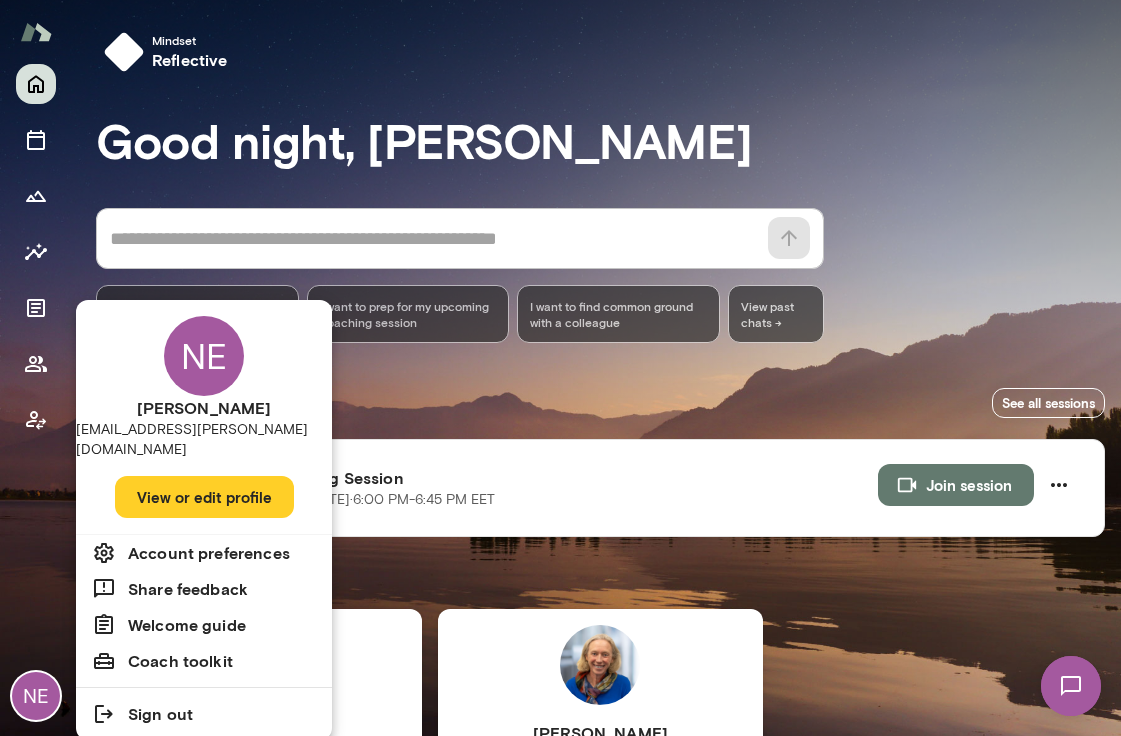 click at bounding box center [560, 368] 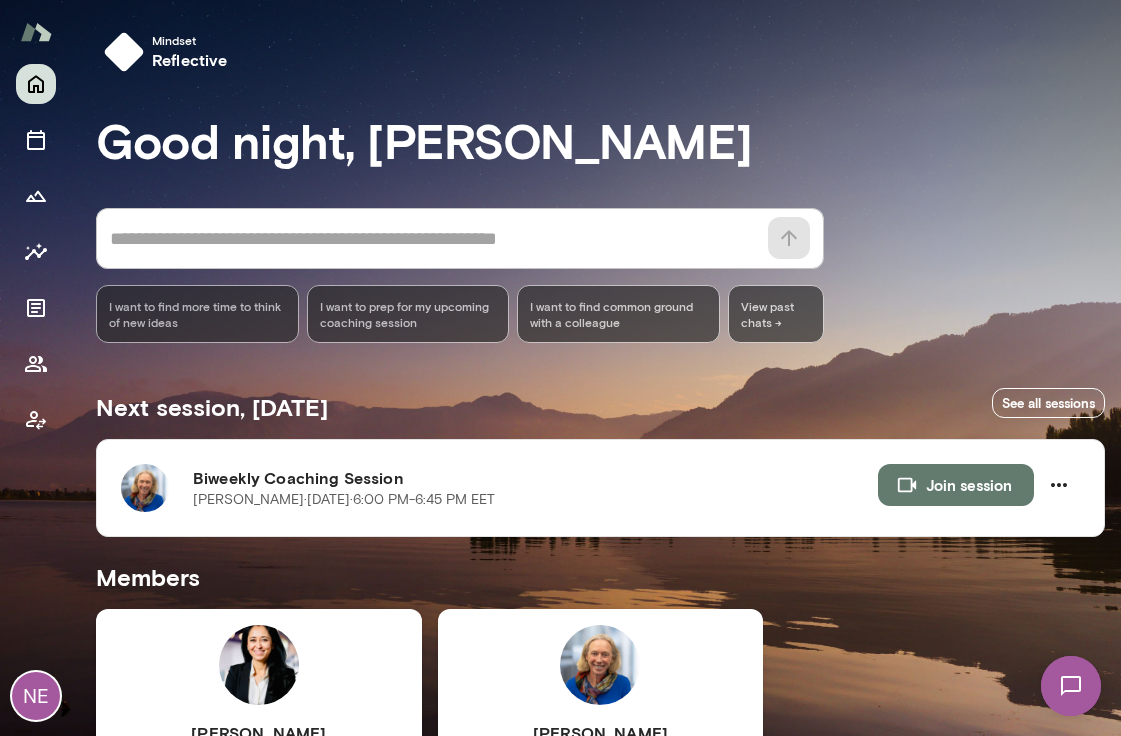 click on "NE Najla najlaelmachtoub@mento.co View or edit profile Account preferences Share feedback Welcome guide Coach toolkit Sign out" at bounding box center [568, 368] 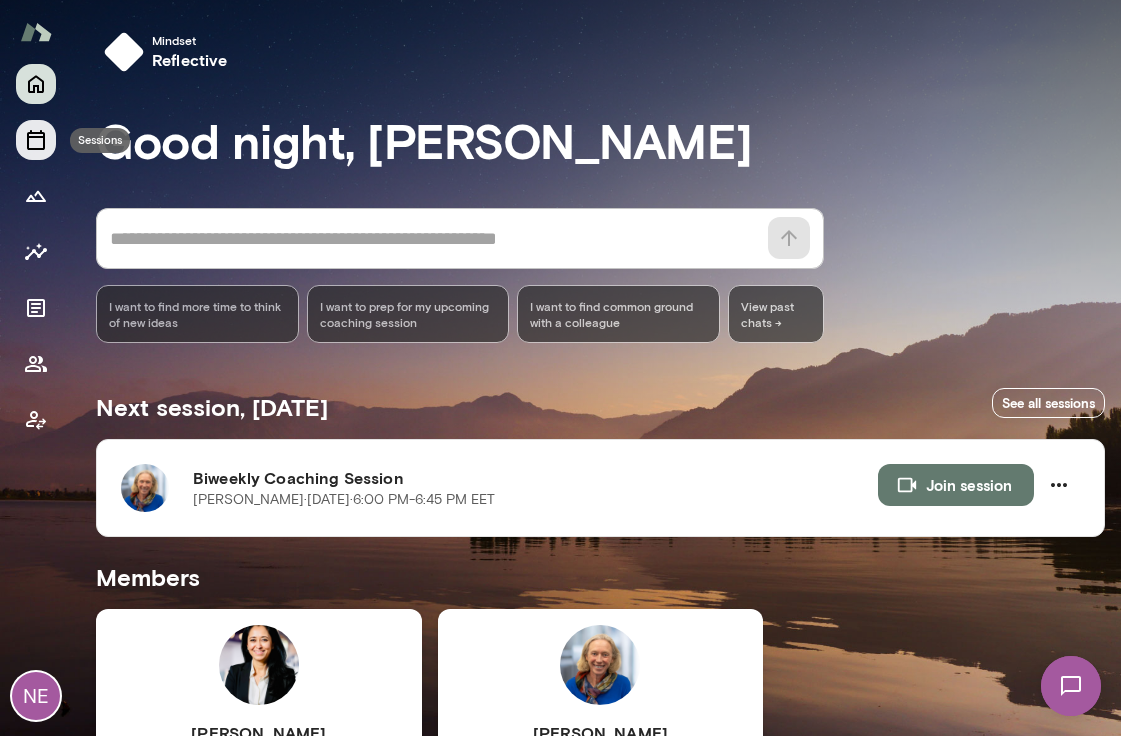 click 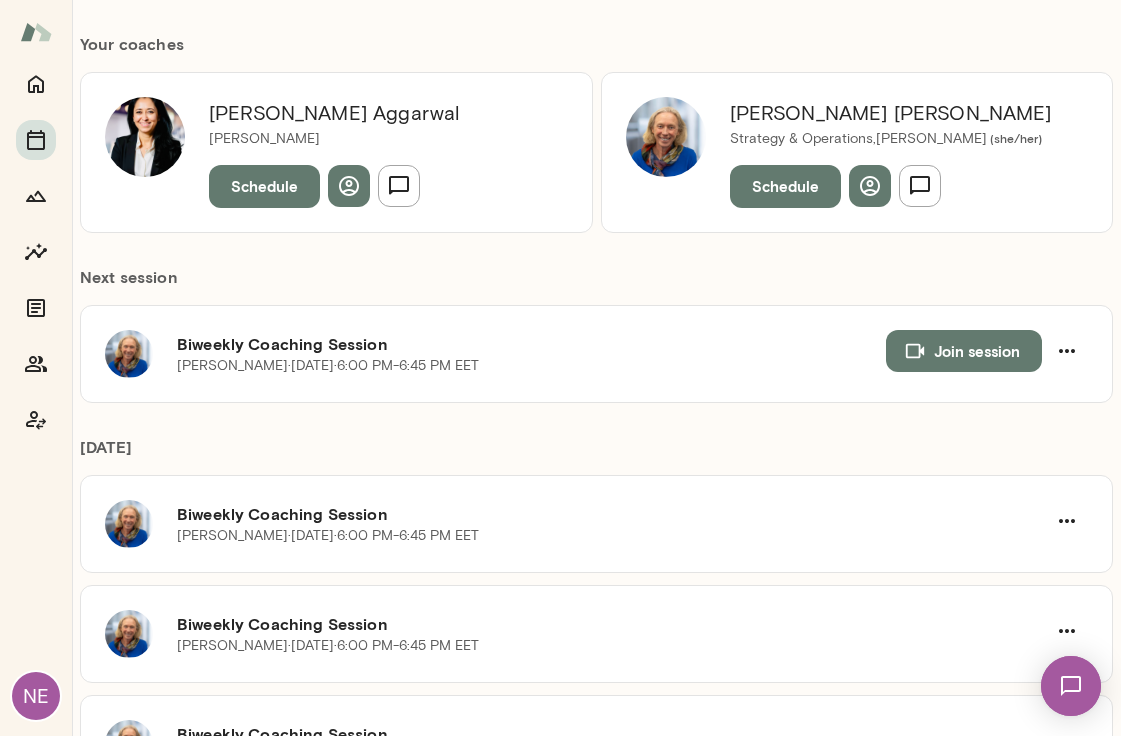 scroll, scrollTop: 541, scrollLeft: 0, axis: vertical 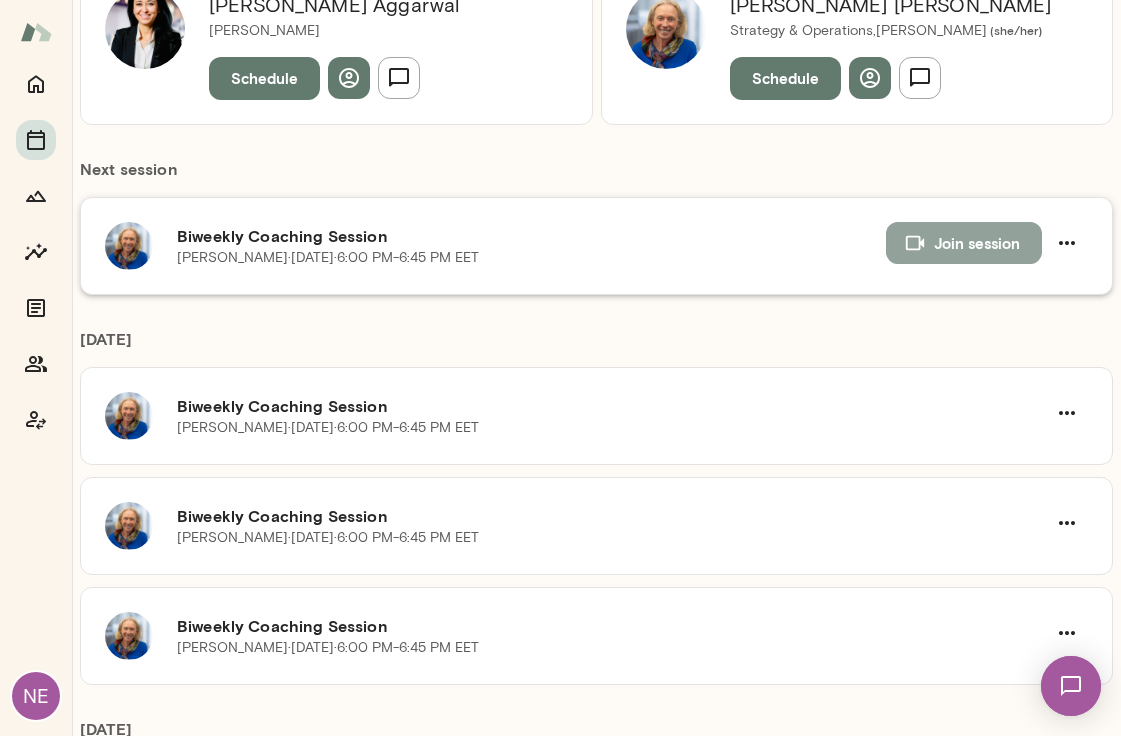click on "Join session" at bounding box center (964, 243) 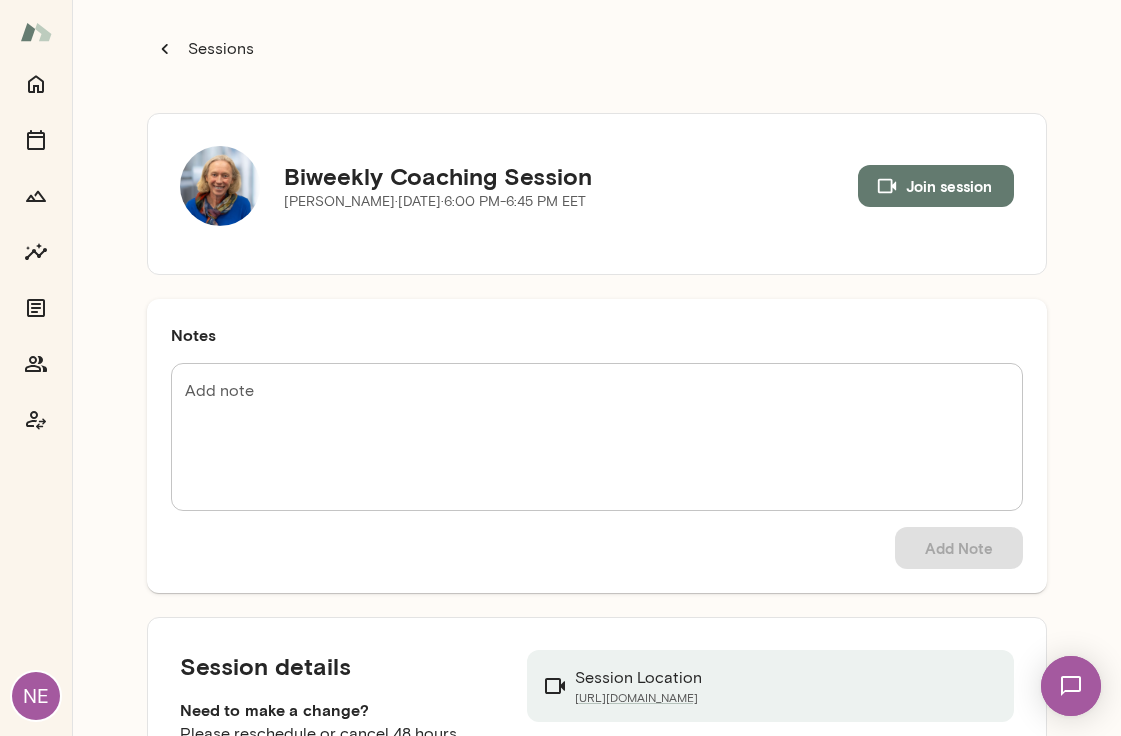 scroll, scrollTop: 0, scrollLeft: 0, axis: both 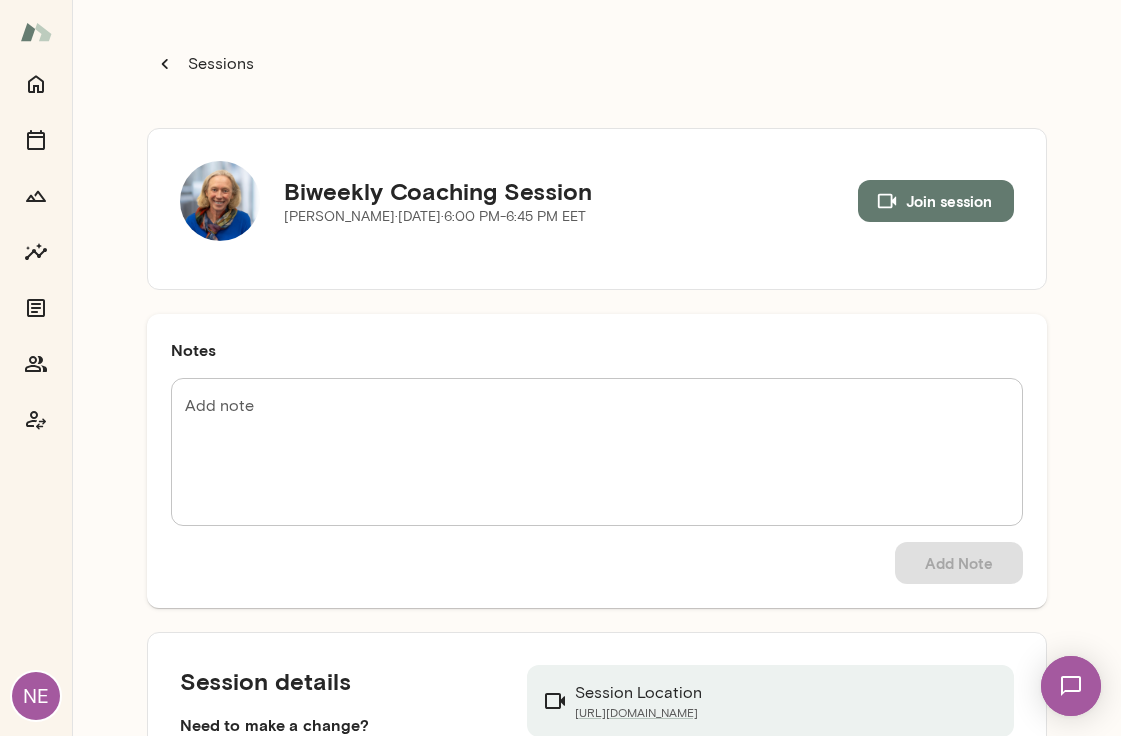 click on "Sessions" at bounding box center [219, 64] 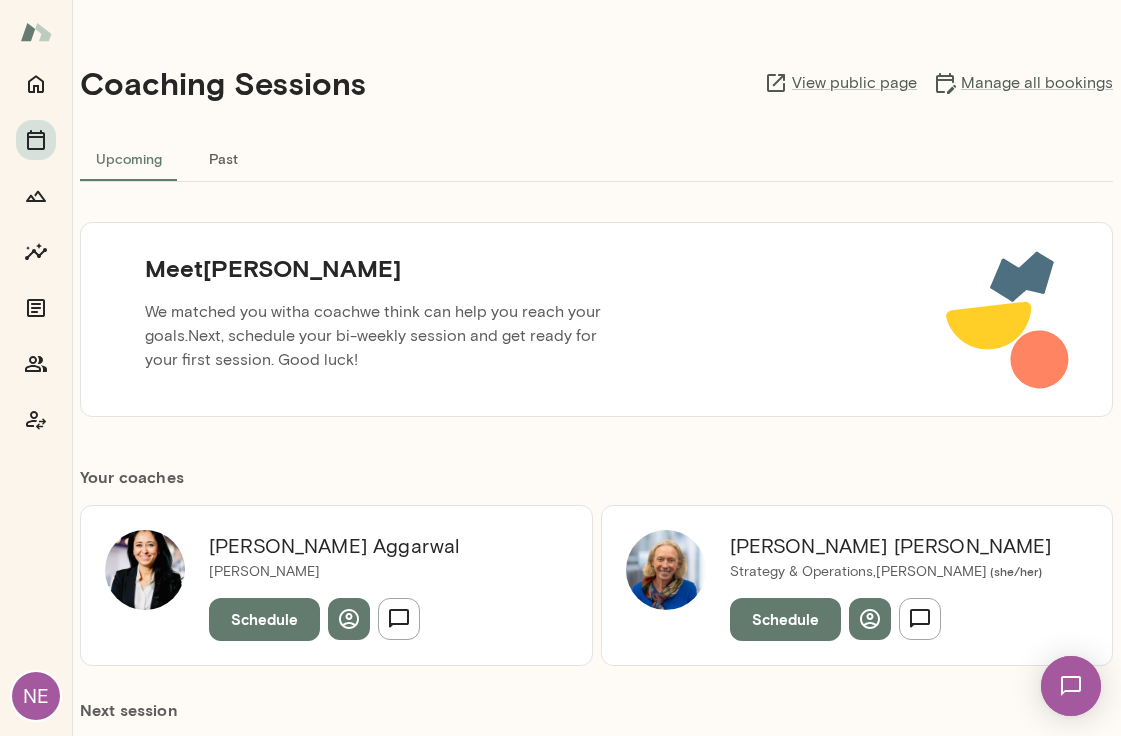 click at bounding box center [1071, 686] 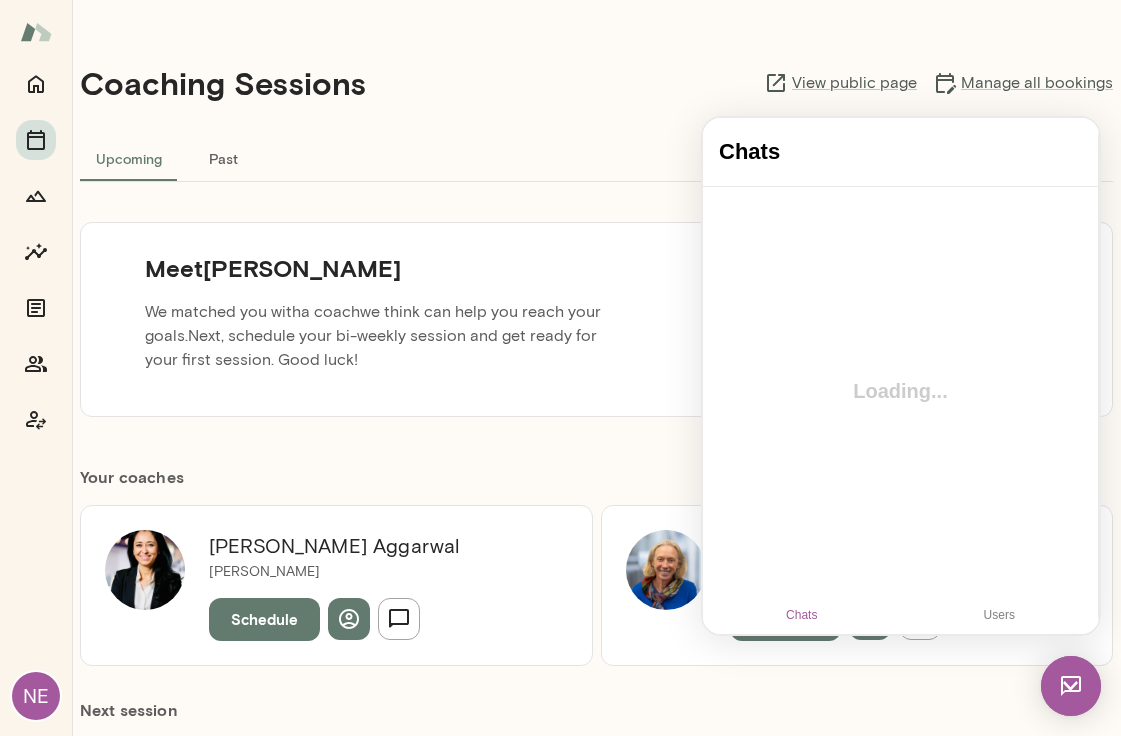 scroll, scrollTop: 0, scrollLeft: 0, axis: both 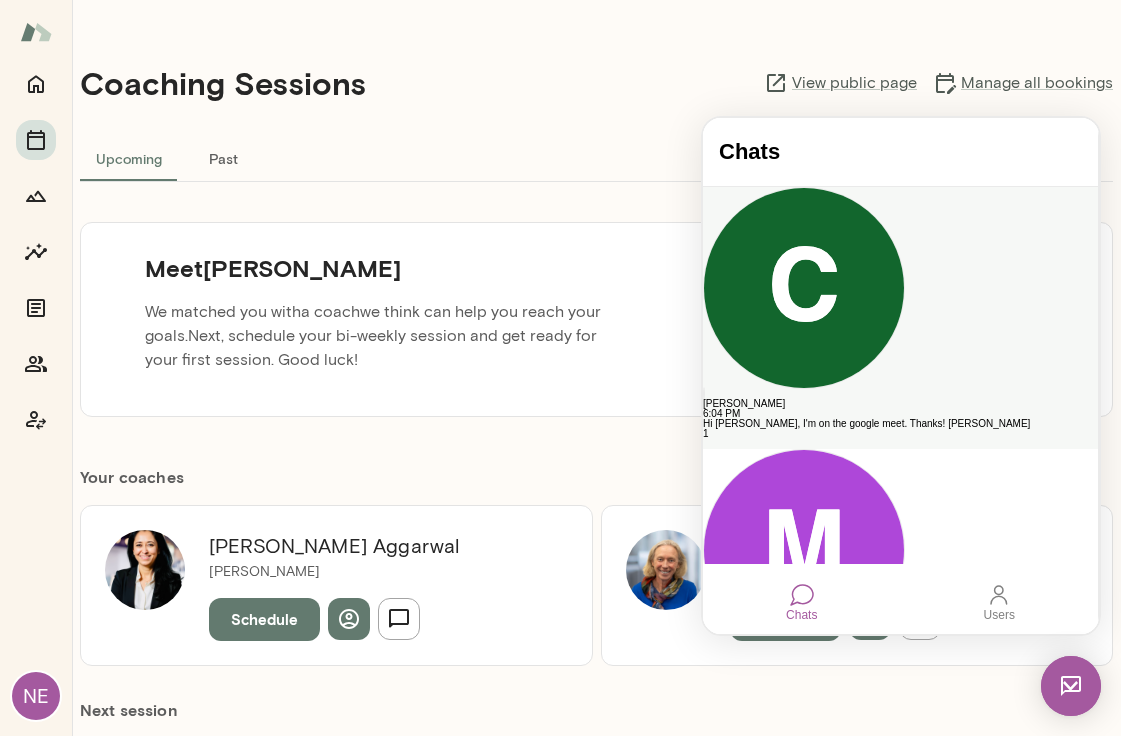 click on "Hi Najla, I'm on the google meet.  Thanks!  Cathy" at bounding box center [900, 424] 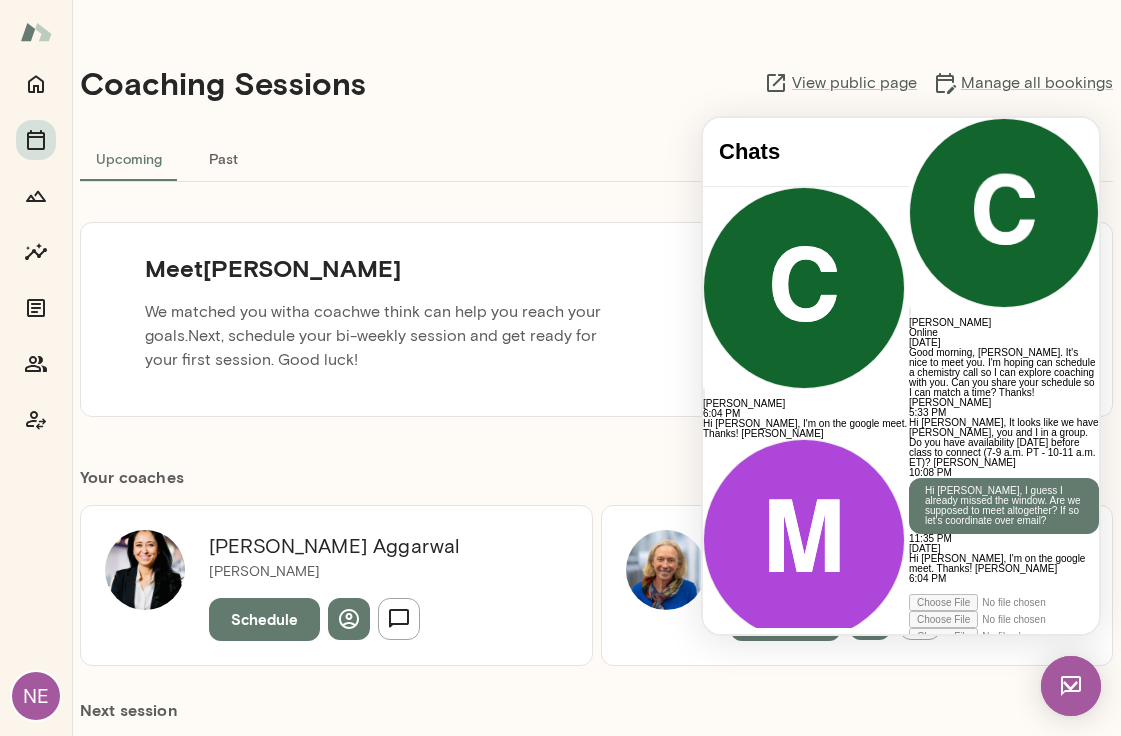 scroll, scrollTop: 398, scrollLeft: 0, axis: vertical 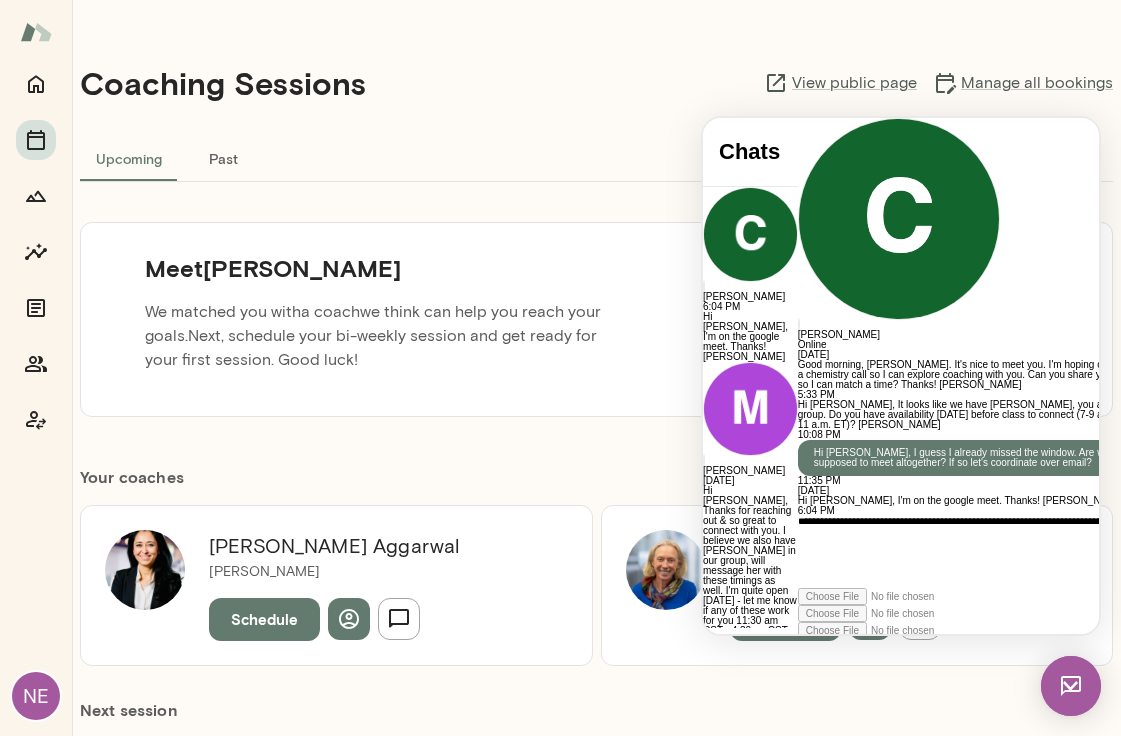 click at bounding box center [798, 656] 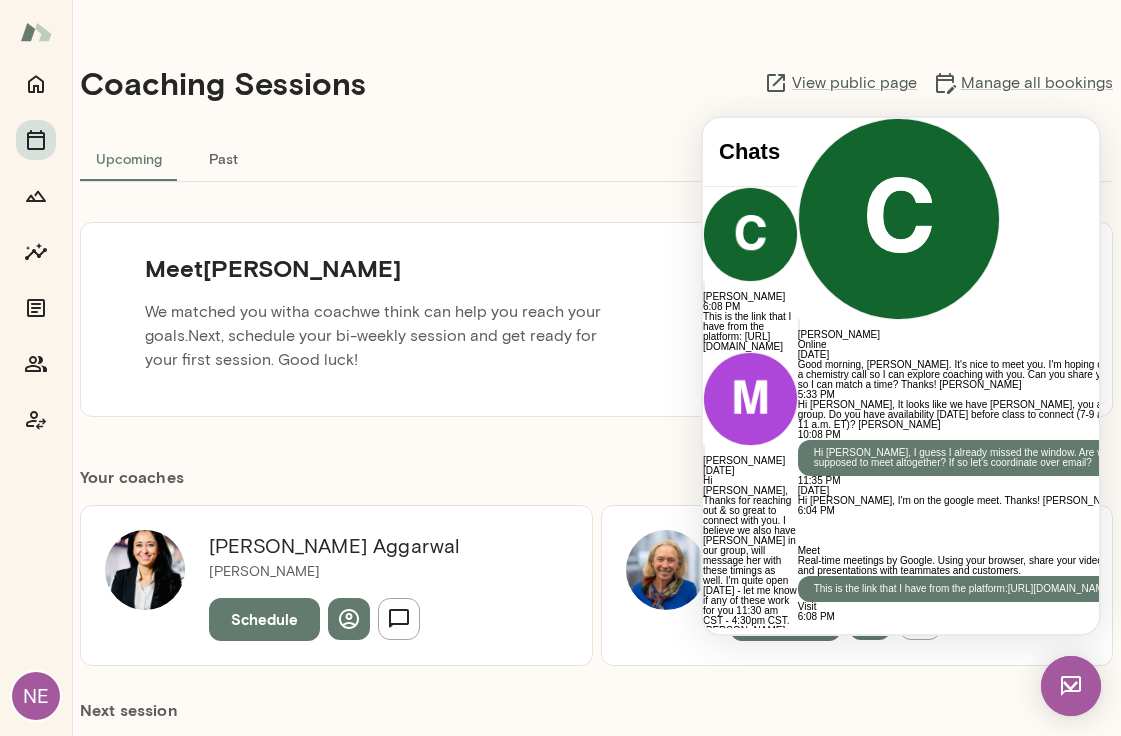 scroll, scrollTop: 836, scrollLeft: 0, axis: vertical 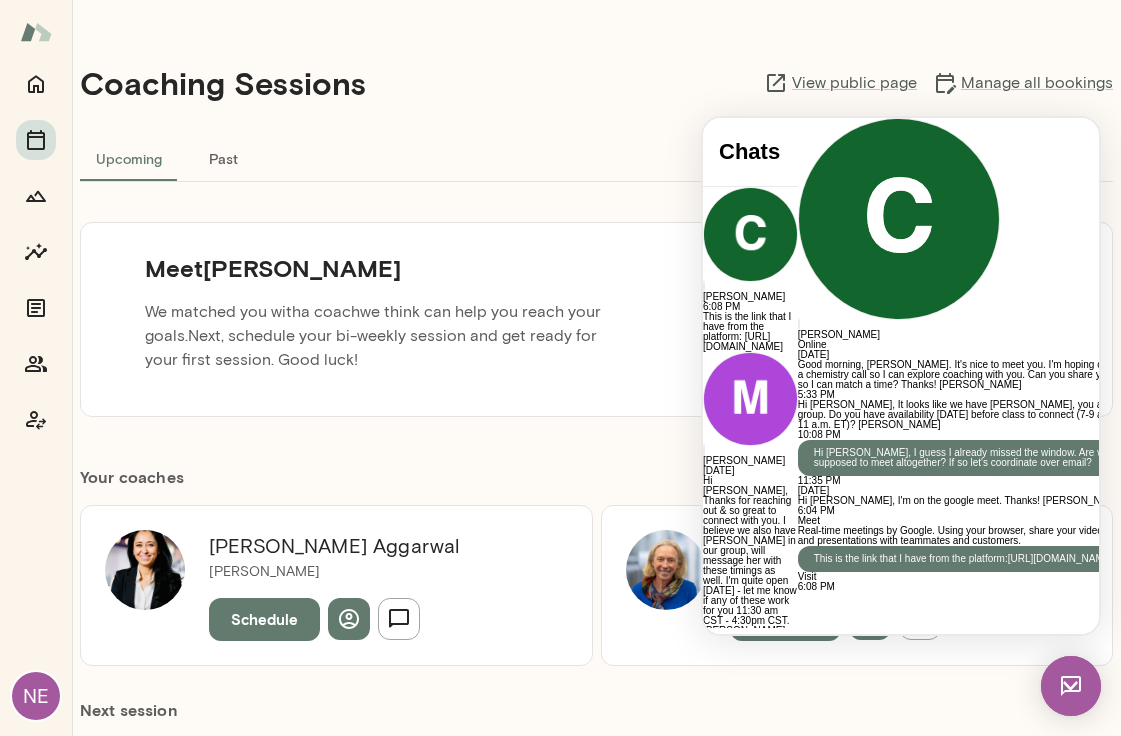 click on "Monica   Aggarwal Mento Schedule" at bounding box center (336, 585) 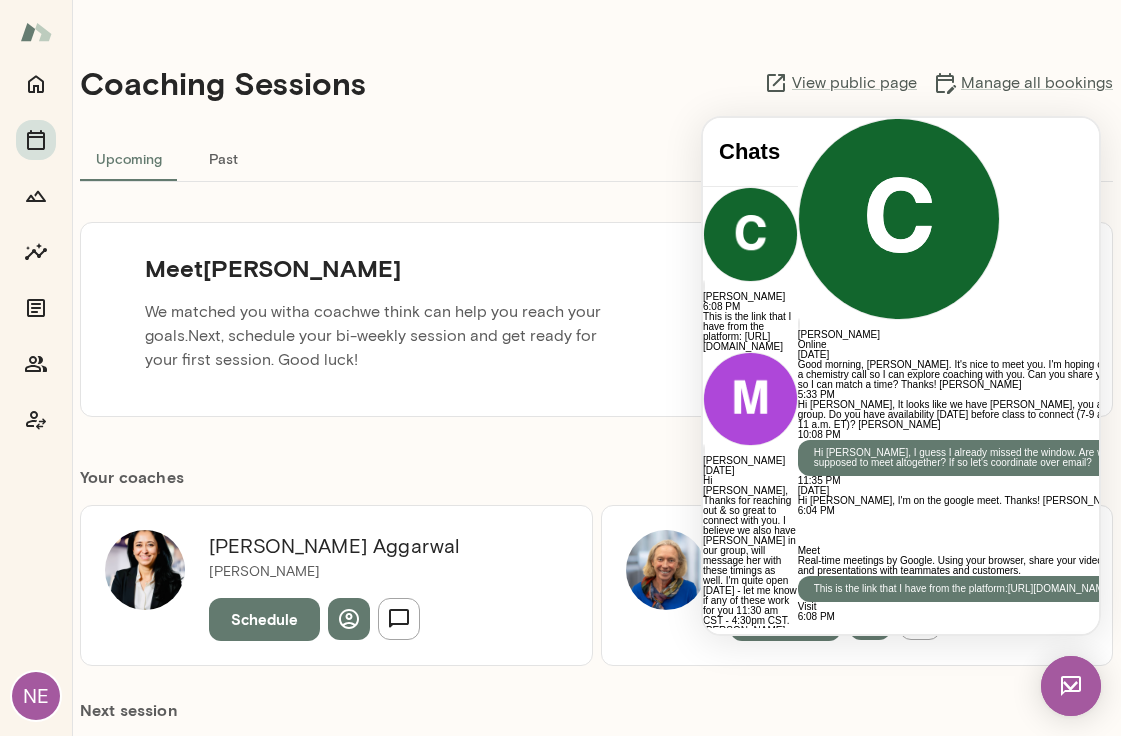 scroll, scrollTop: 836, scrollLeft: 0, axis: vertical 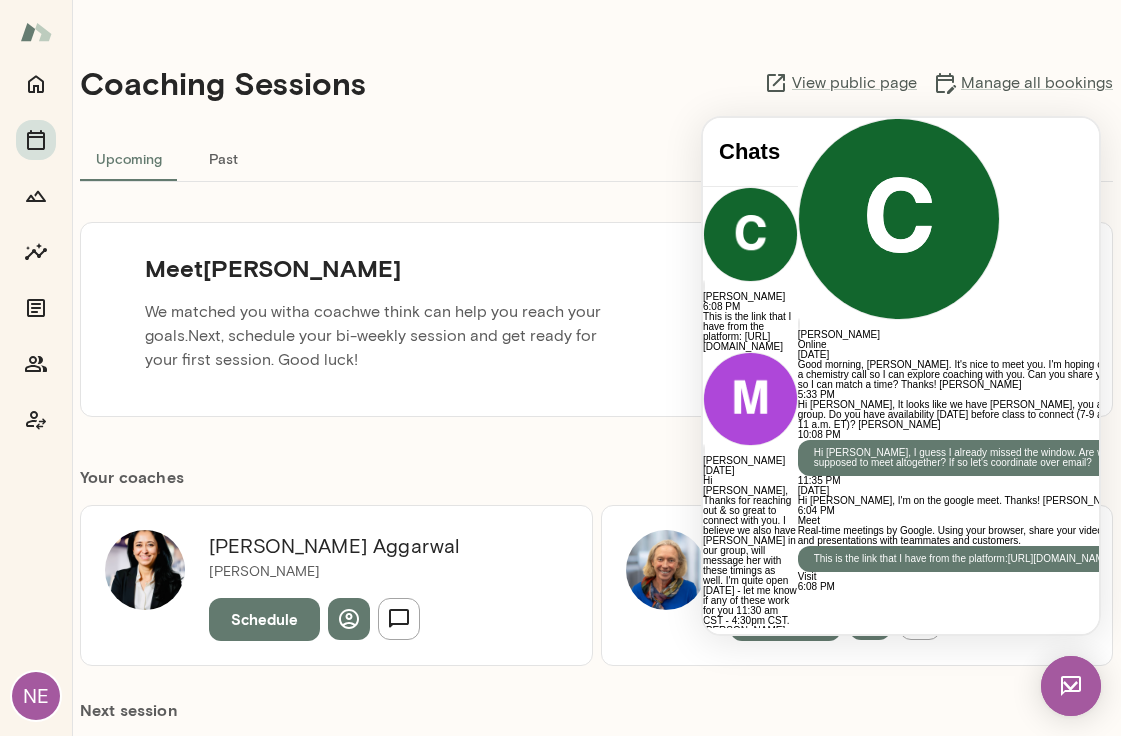 click at bounding box center (979, 618) 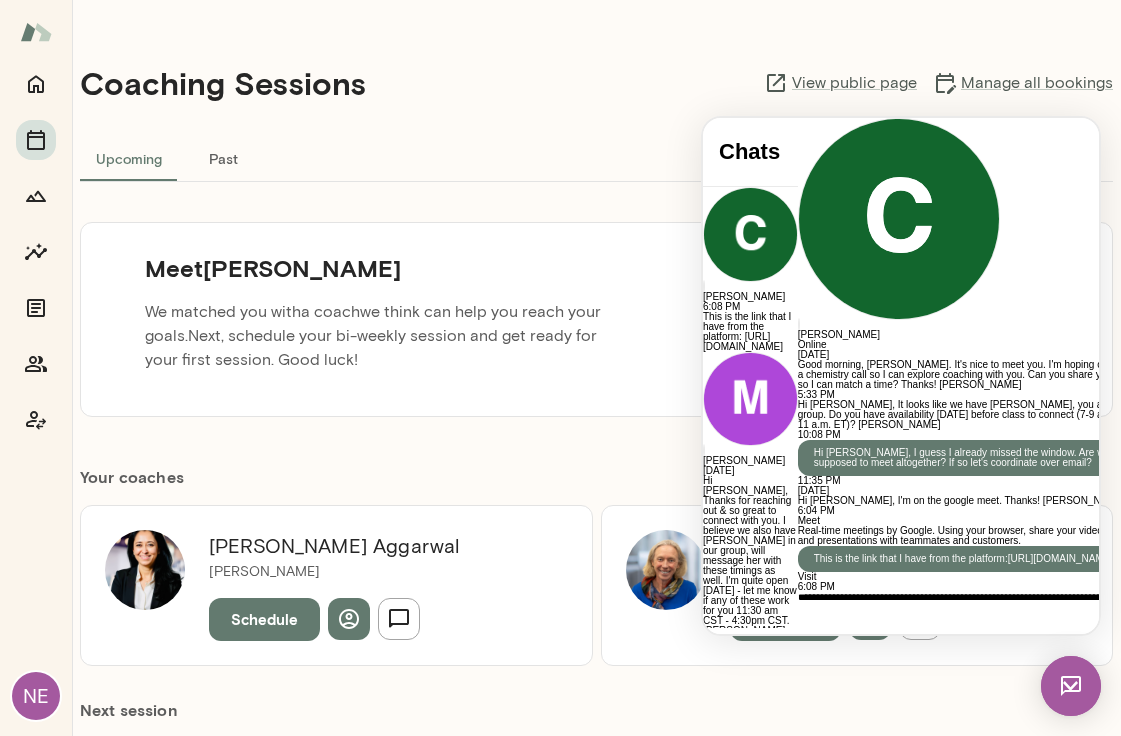 scroll, scrollTop: 935, scrollLeft: 0, axis: vertical 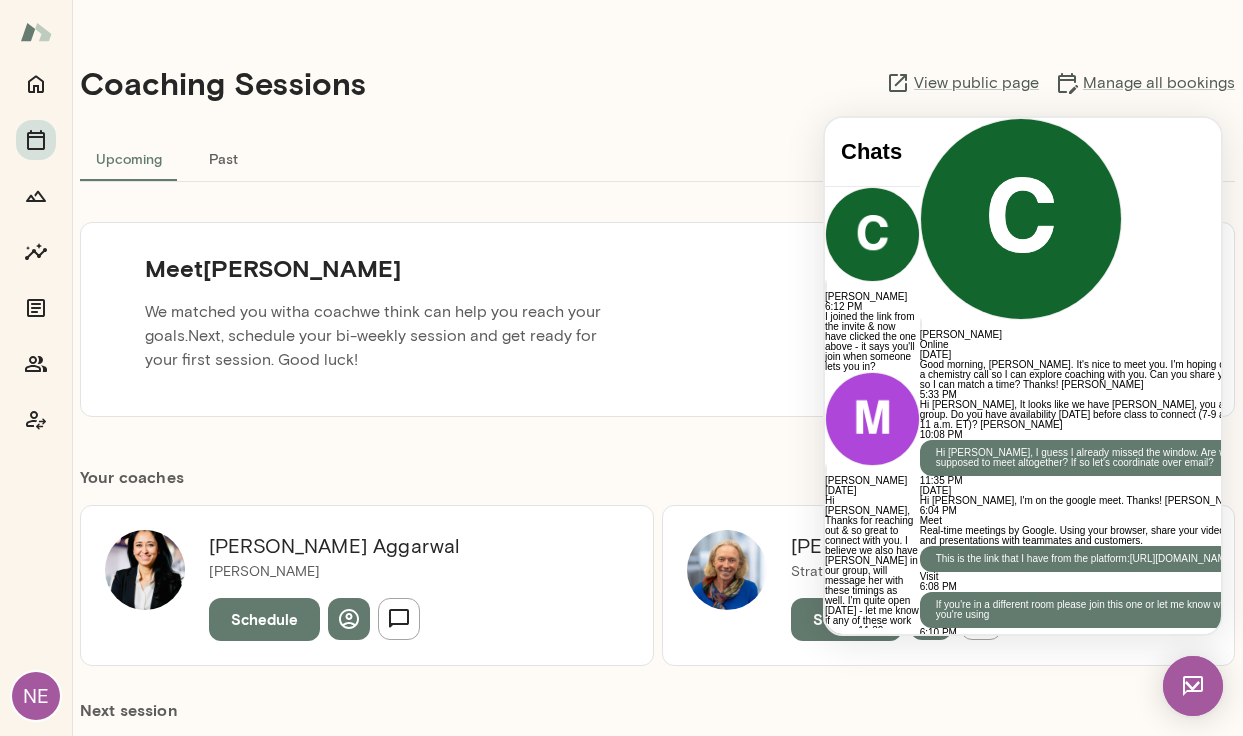 click at bounding box center (1101, 694) 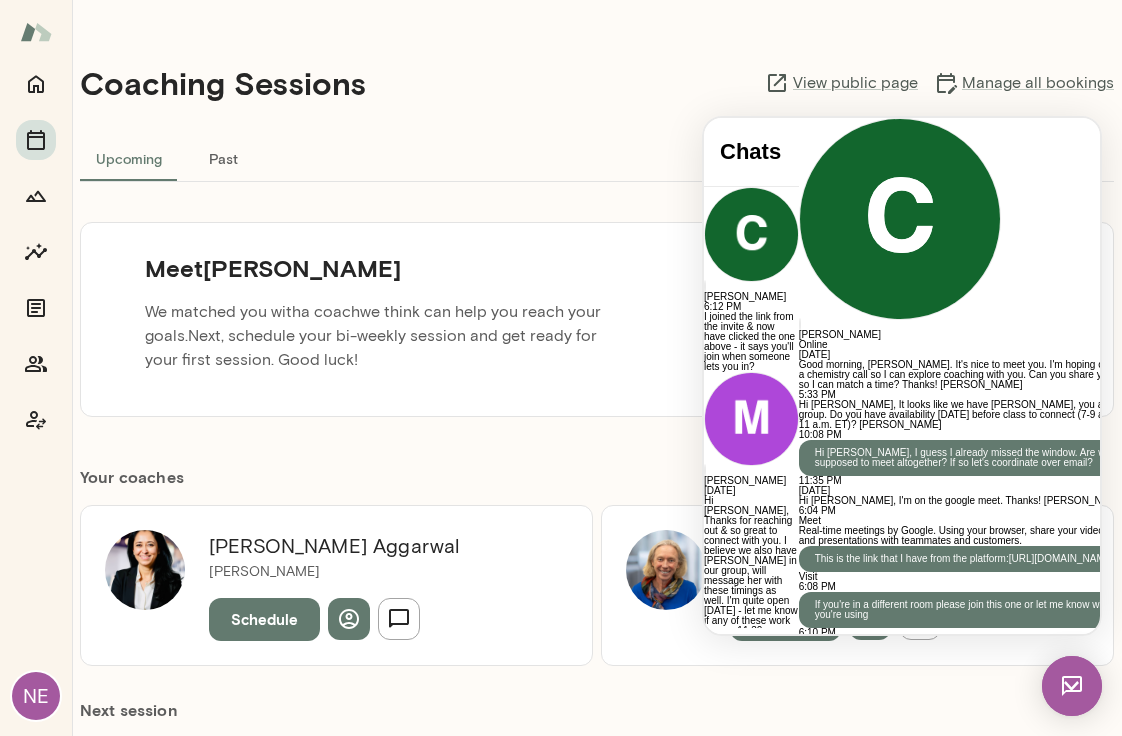 click at bounding box center (799, 788) 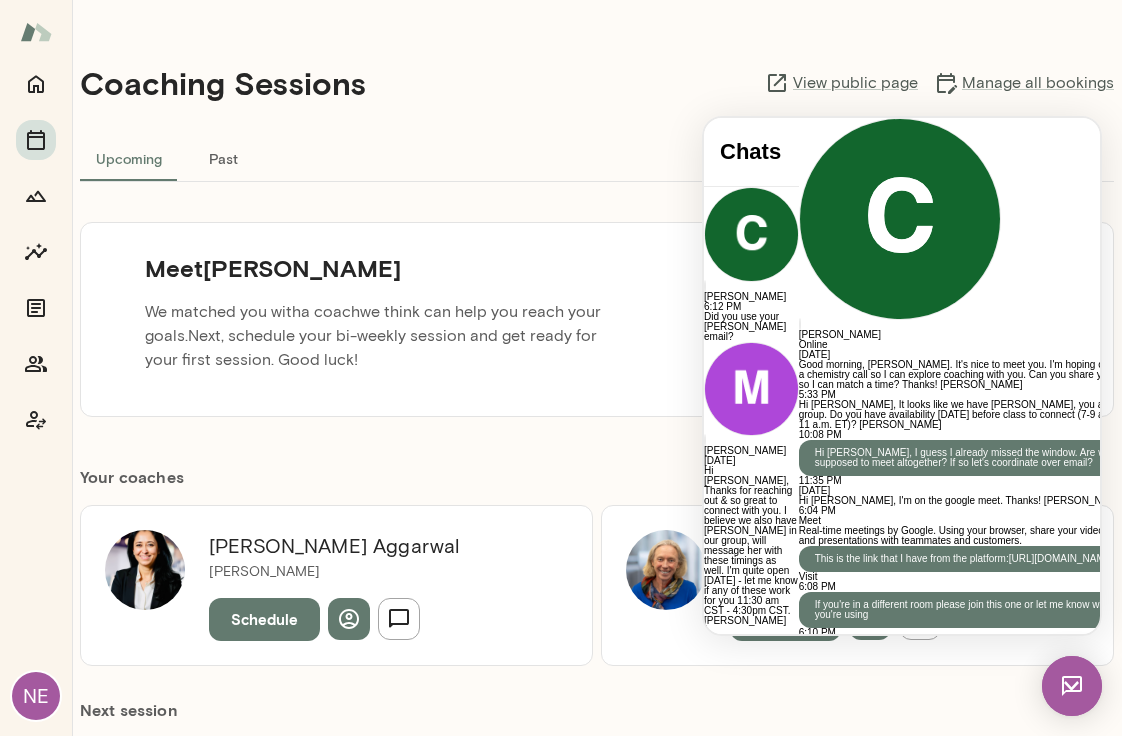 click at bounding box center [980, 730] 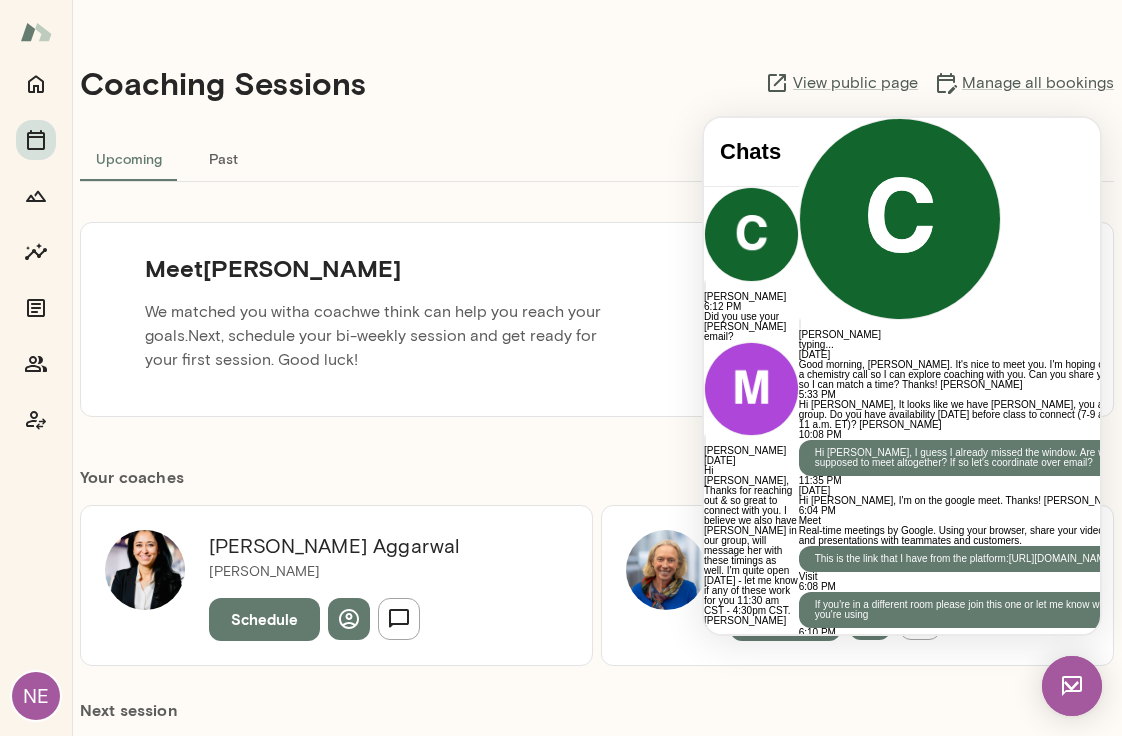 click at bounding box center (980, 730) 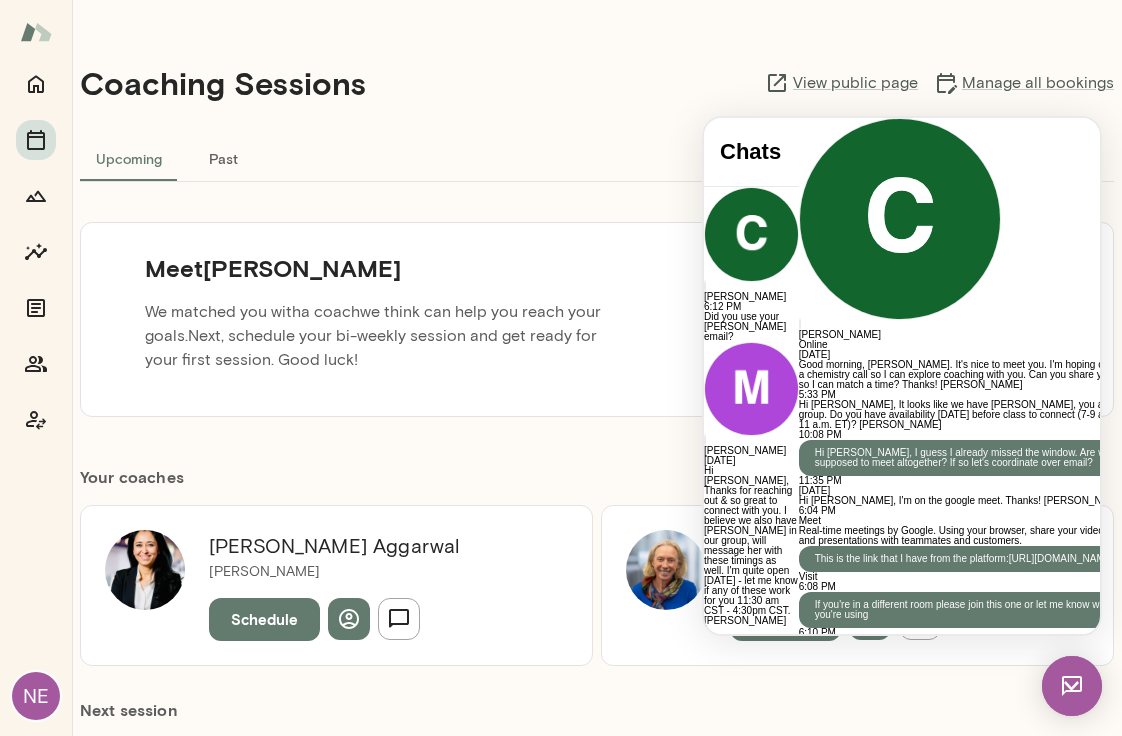 scroll, scrollTop: 1254, scrollLeft: 0, axis: vertical 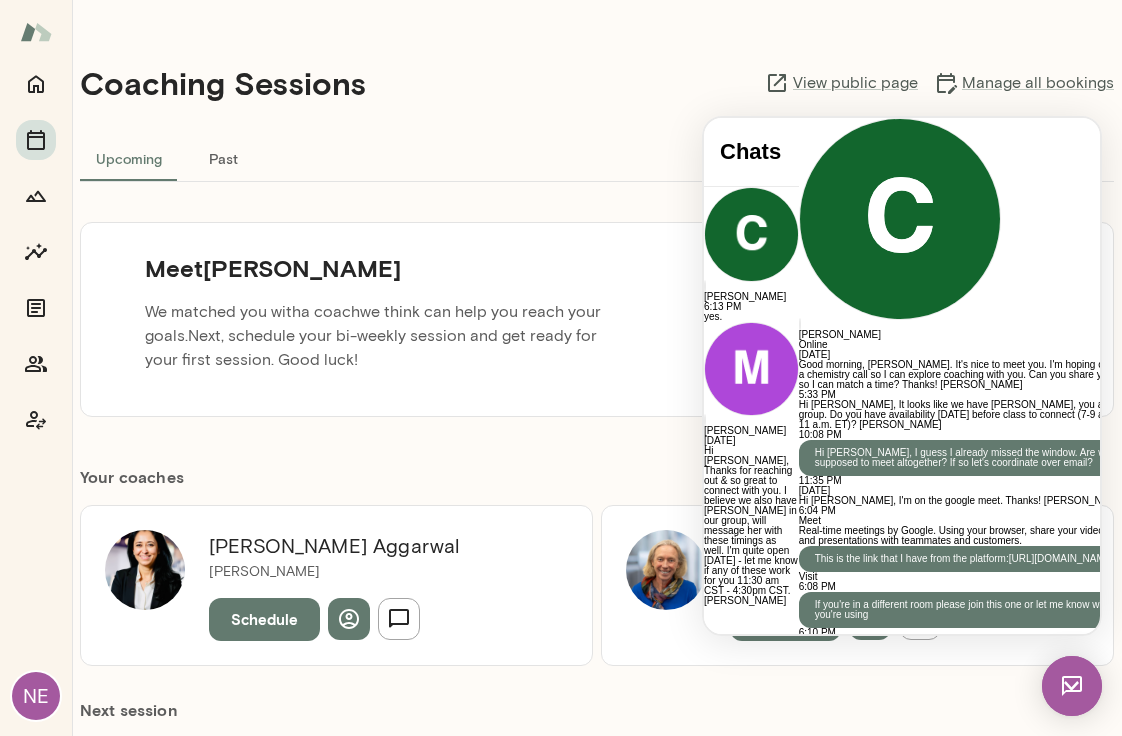 click at bounding box center (980, 750) 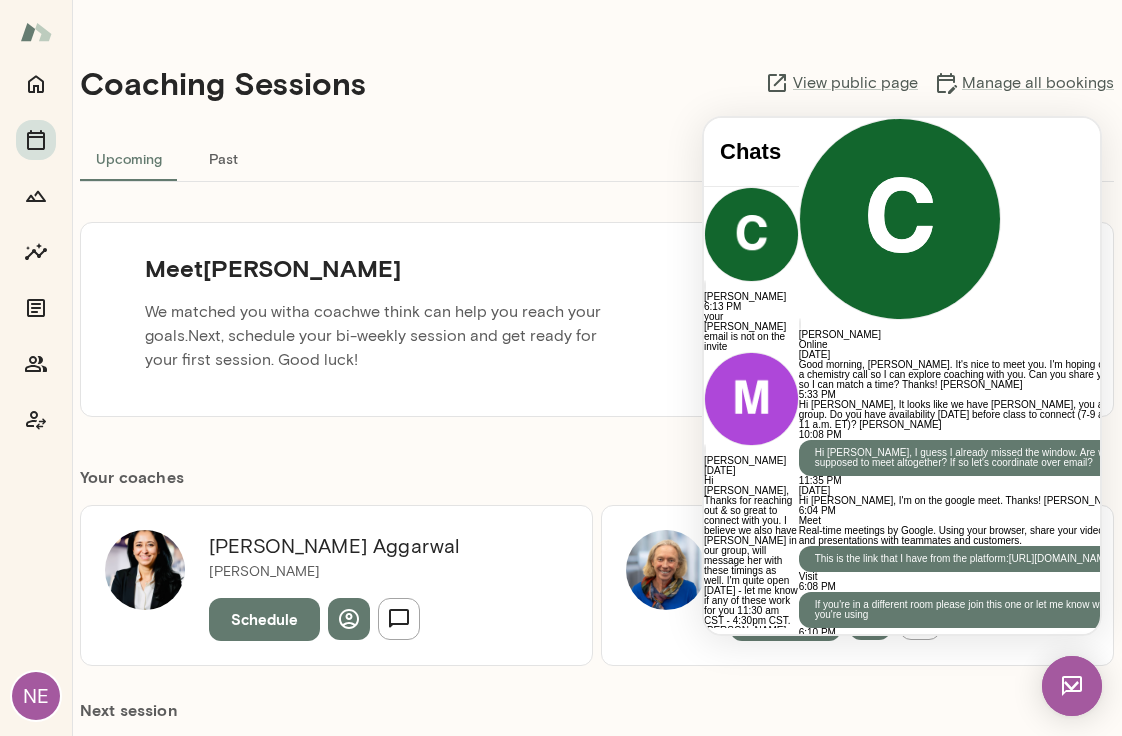 scroll, scrollTop: 1424, scrollLeft: 0, axis: vertical 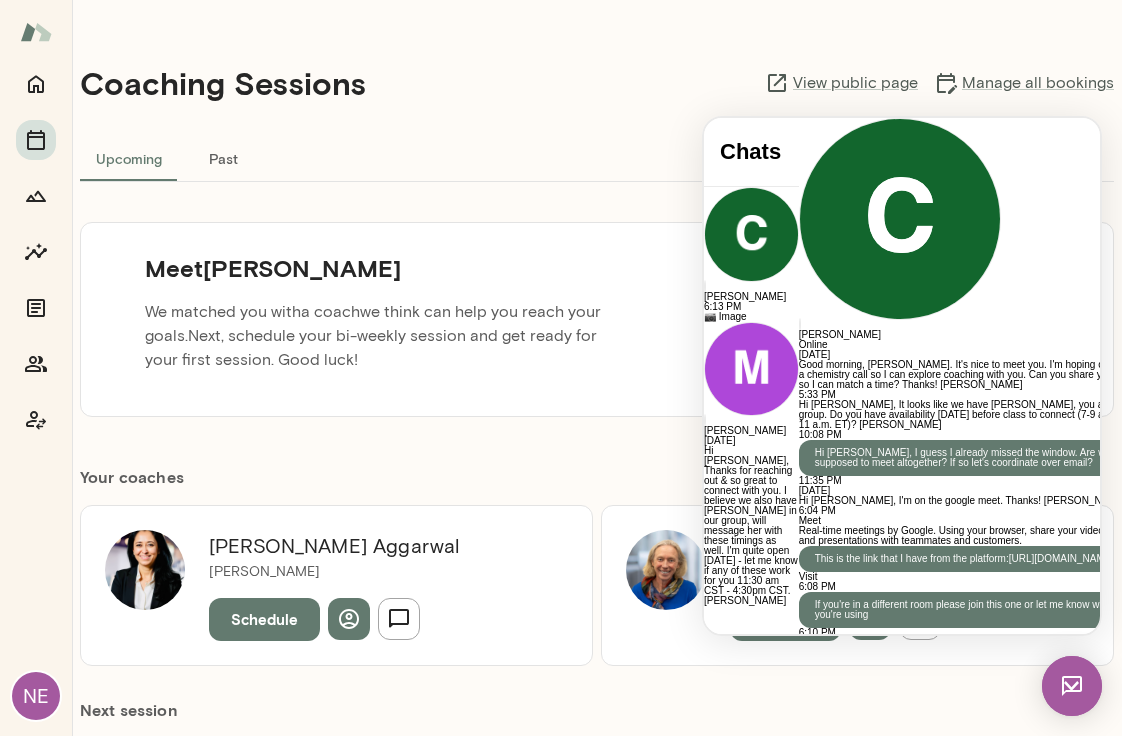 click at bounding box center [980, 833] 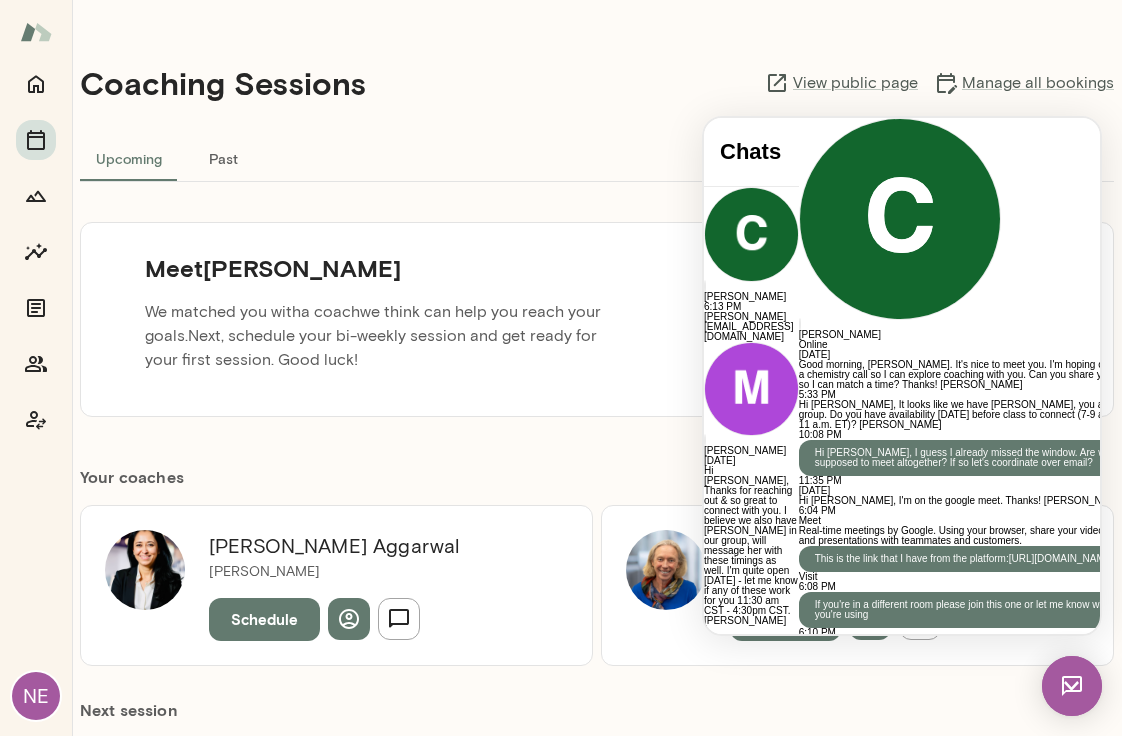 click at bounding box center (980, 1068) 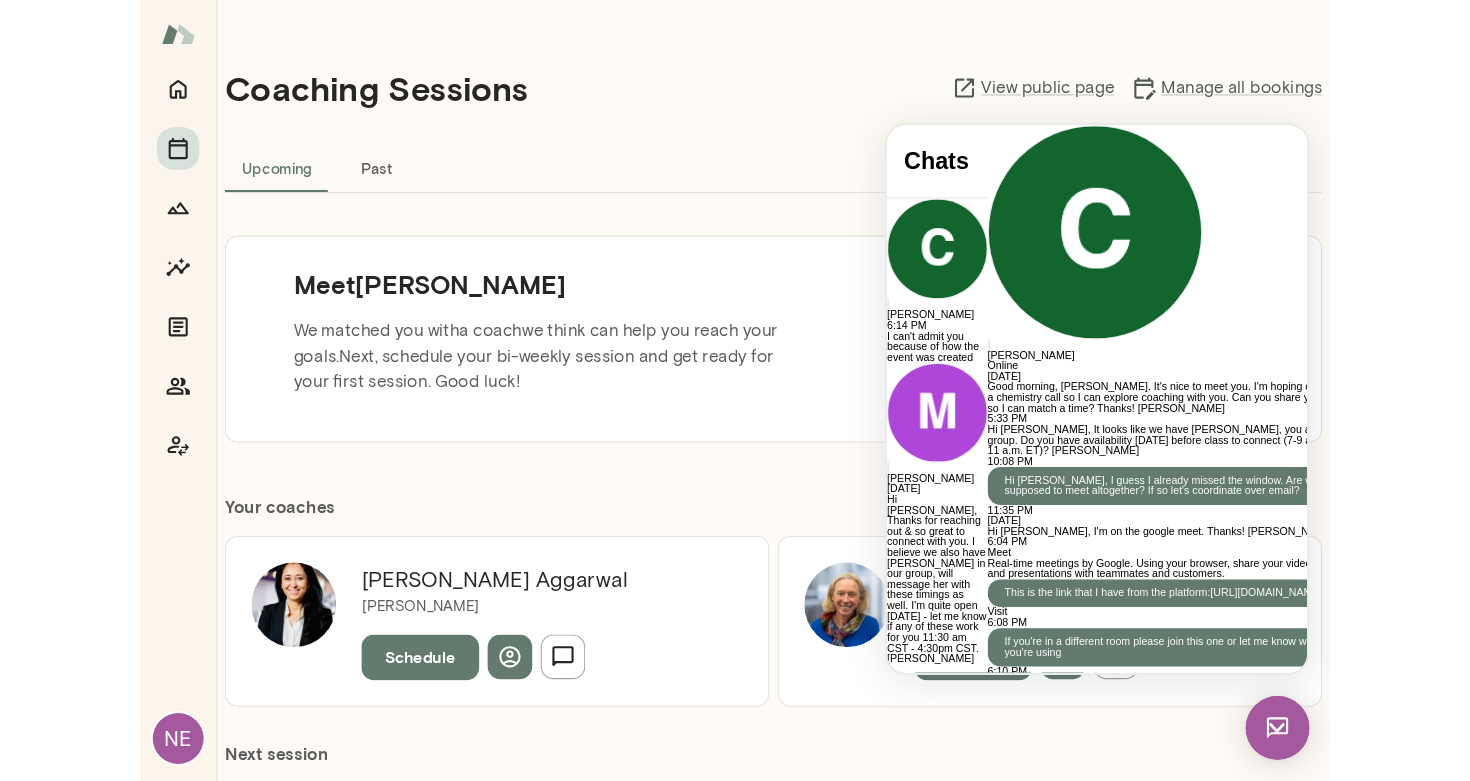 scroll, scrollTop: 1721, scrollLeft: 0, axis: vertical 